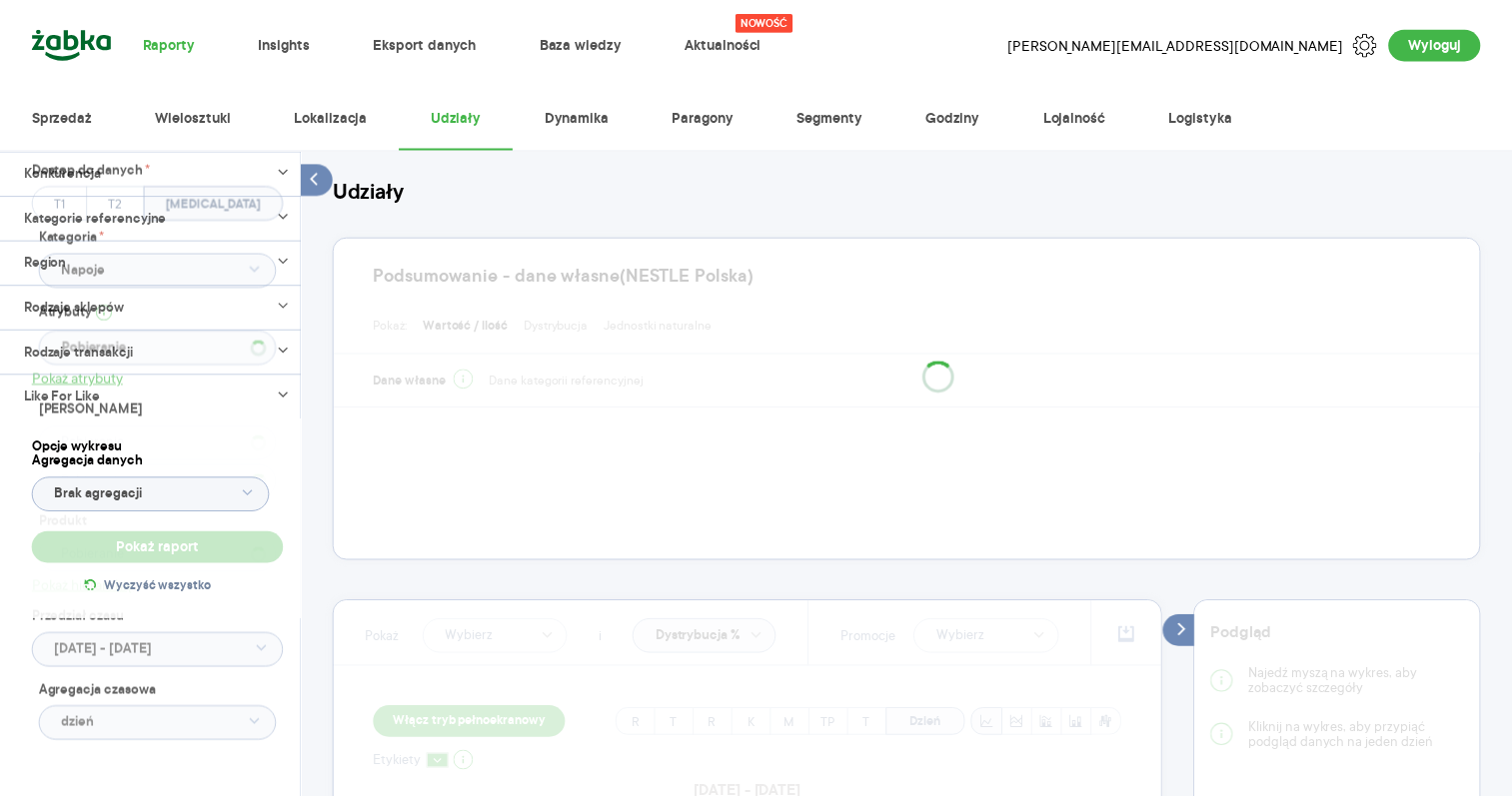 scroll, scrollTop: 0, scrollLeft: 0, axis: both 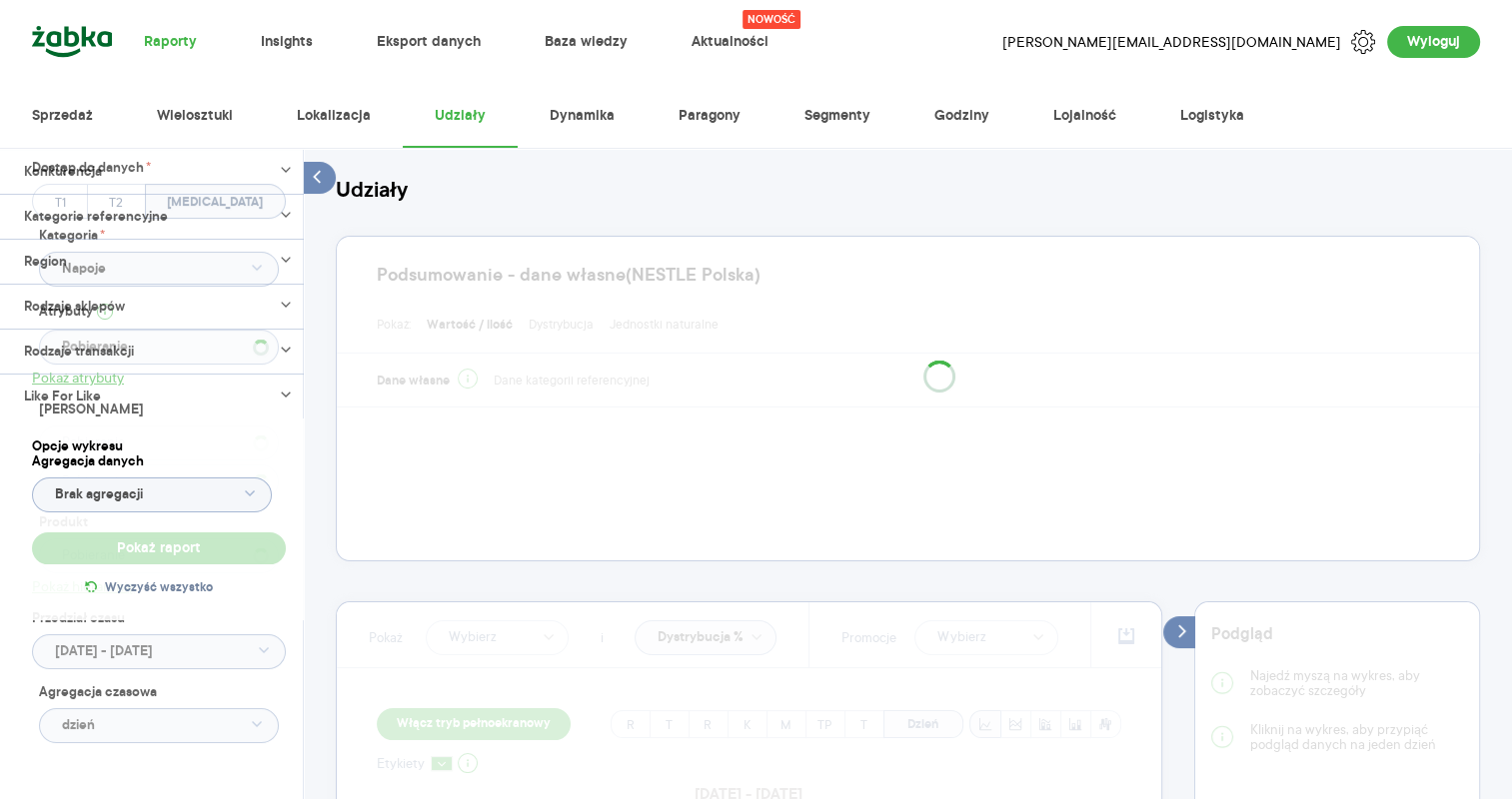 type 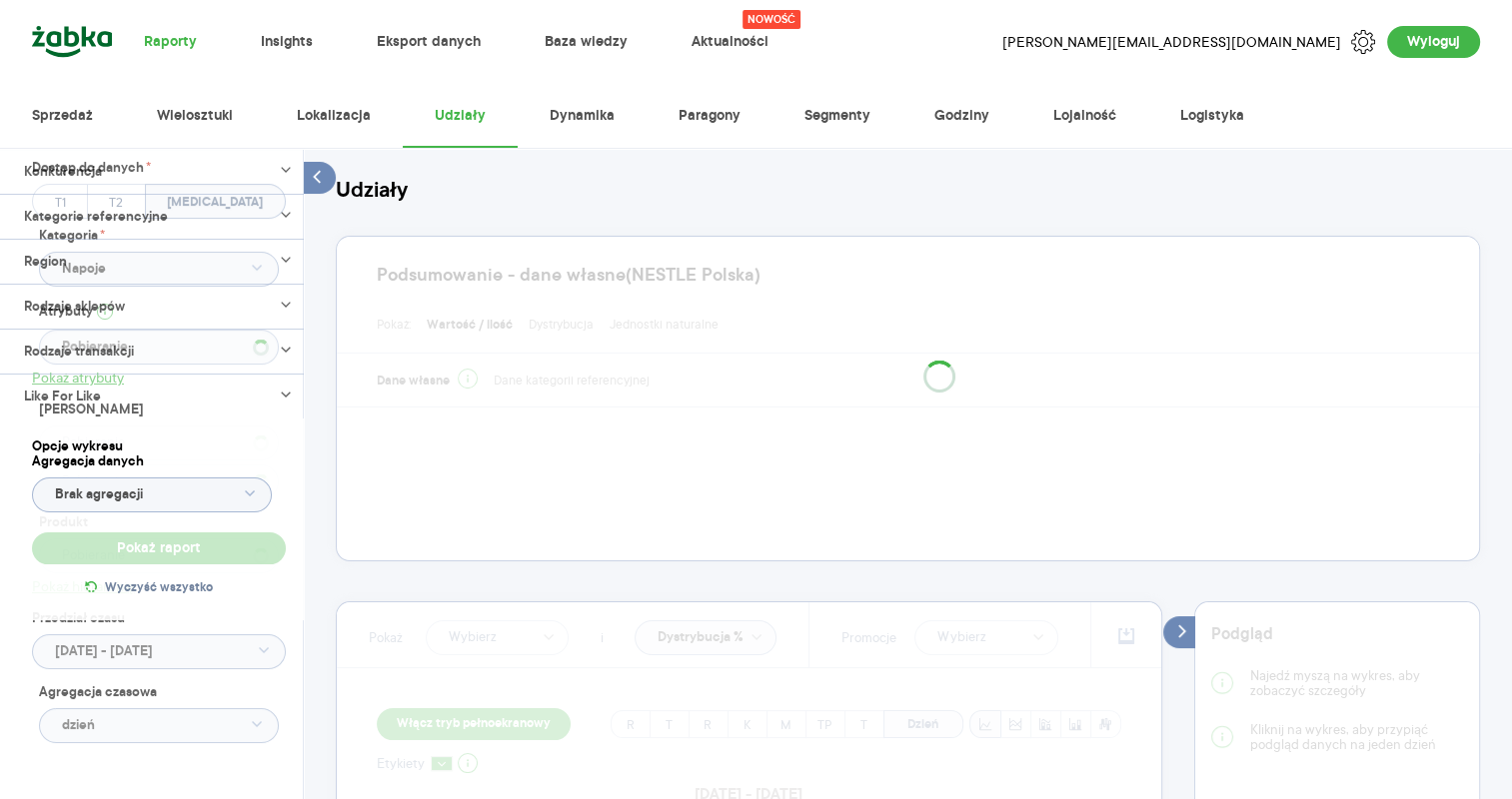 type on "NAŁĘCZOWIANKA" 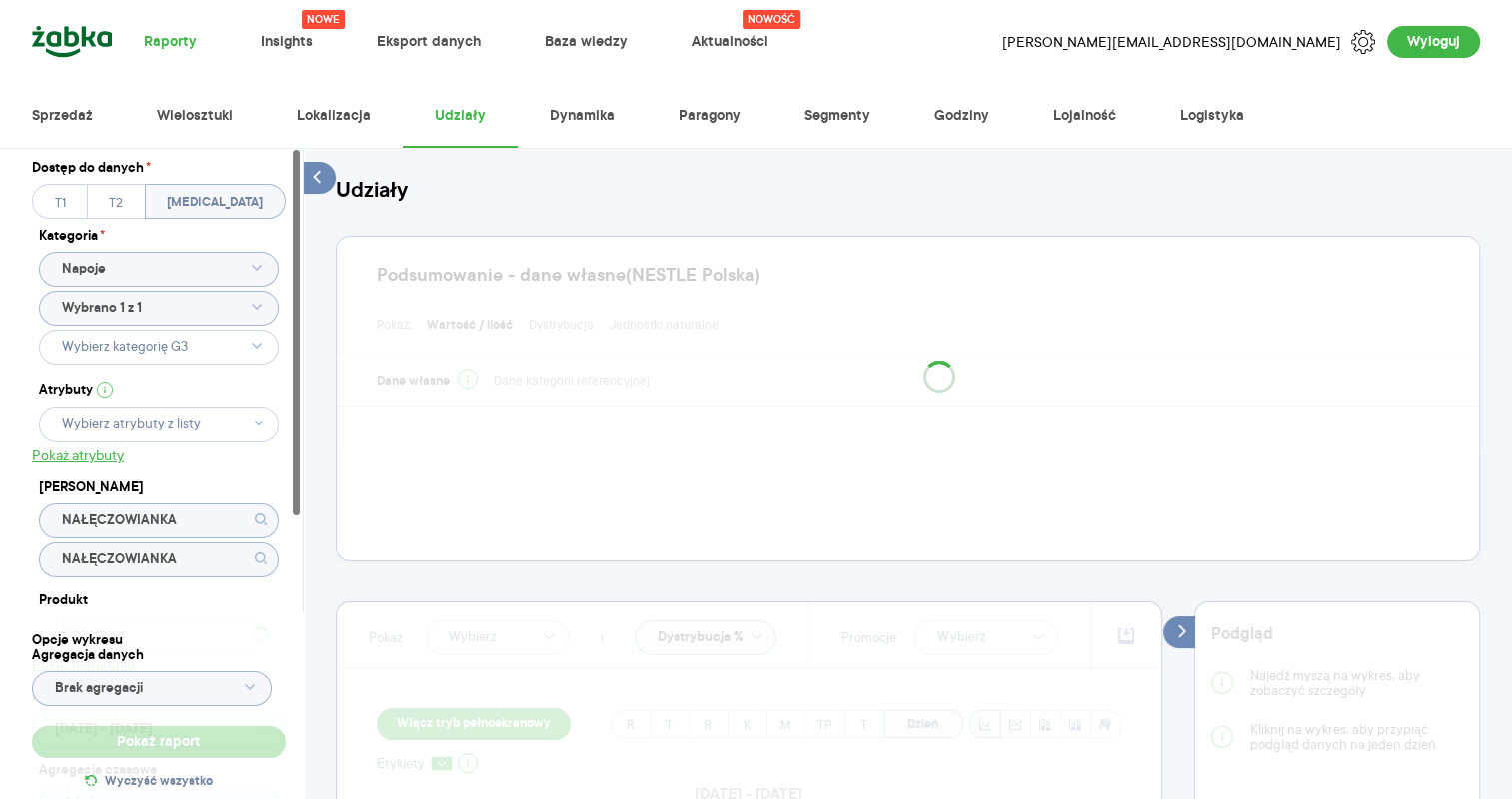 type on "WODA NAŁĘCZOWIANKA 1,5L NGAZ" 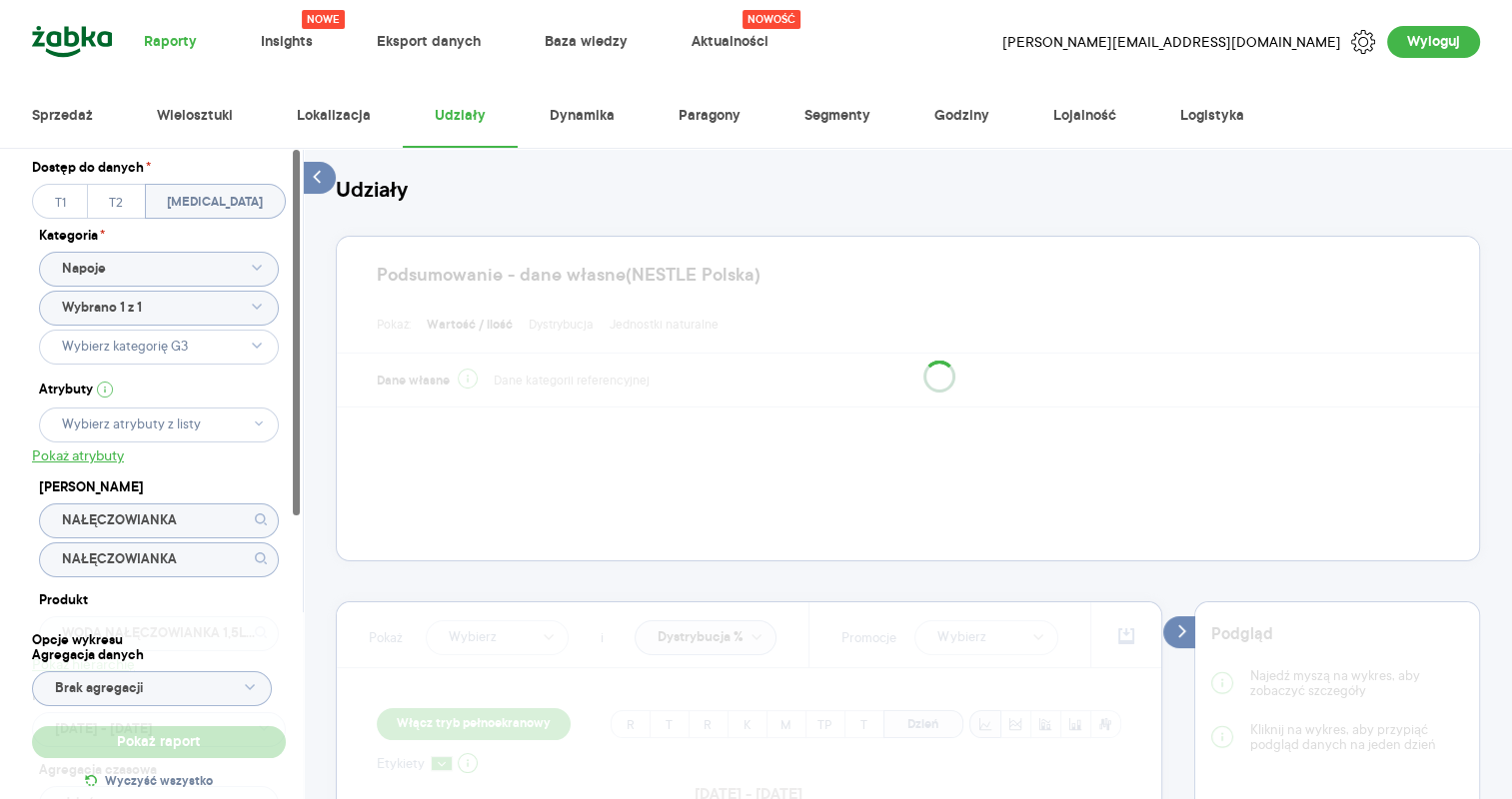 type 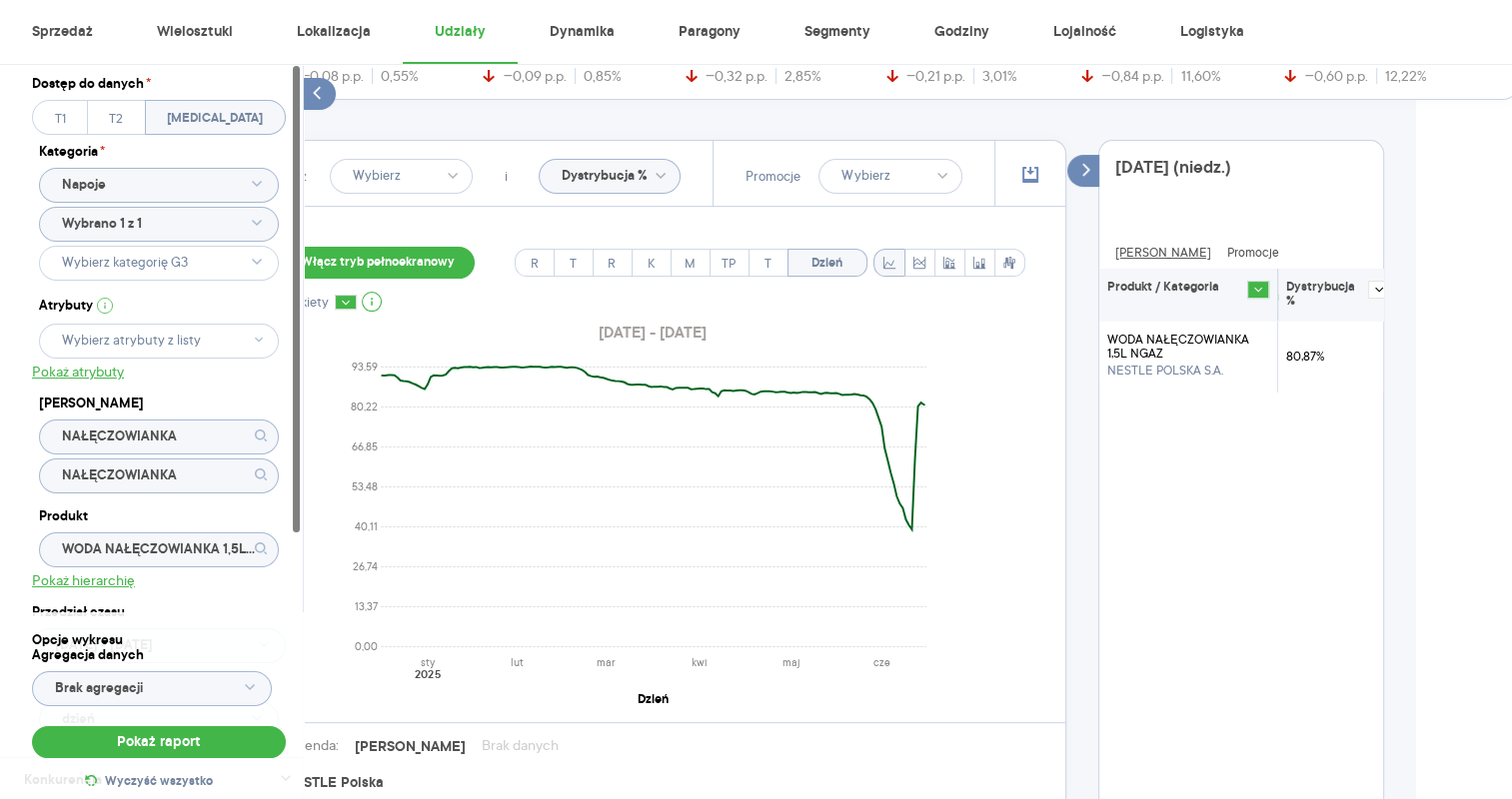scroll, scrollTop: 467, scrollLeft: 108, axis: both 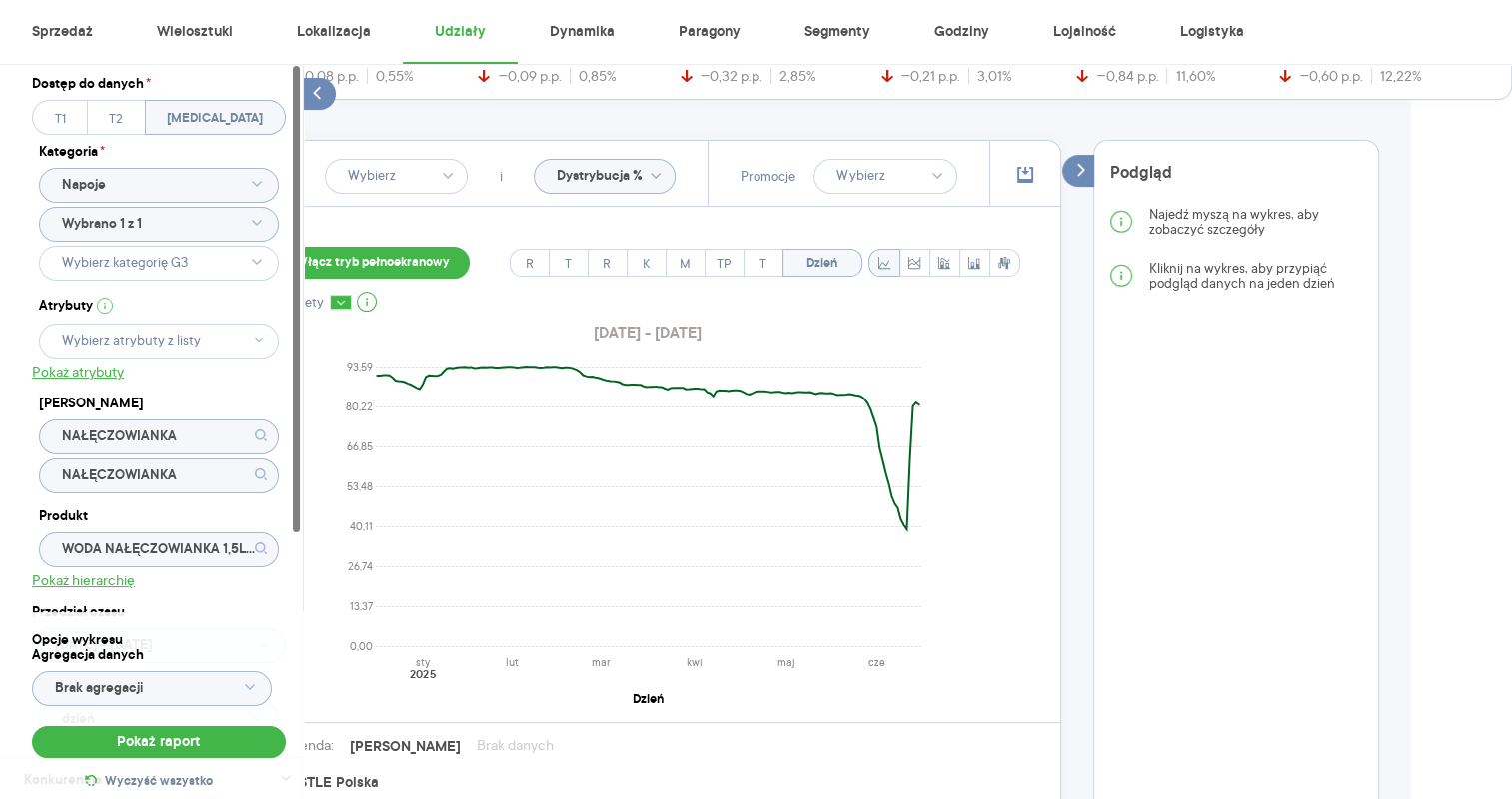 click 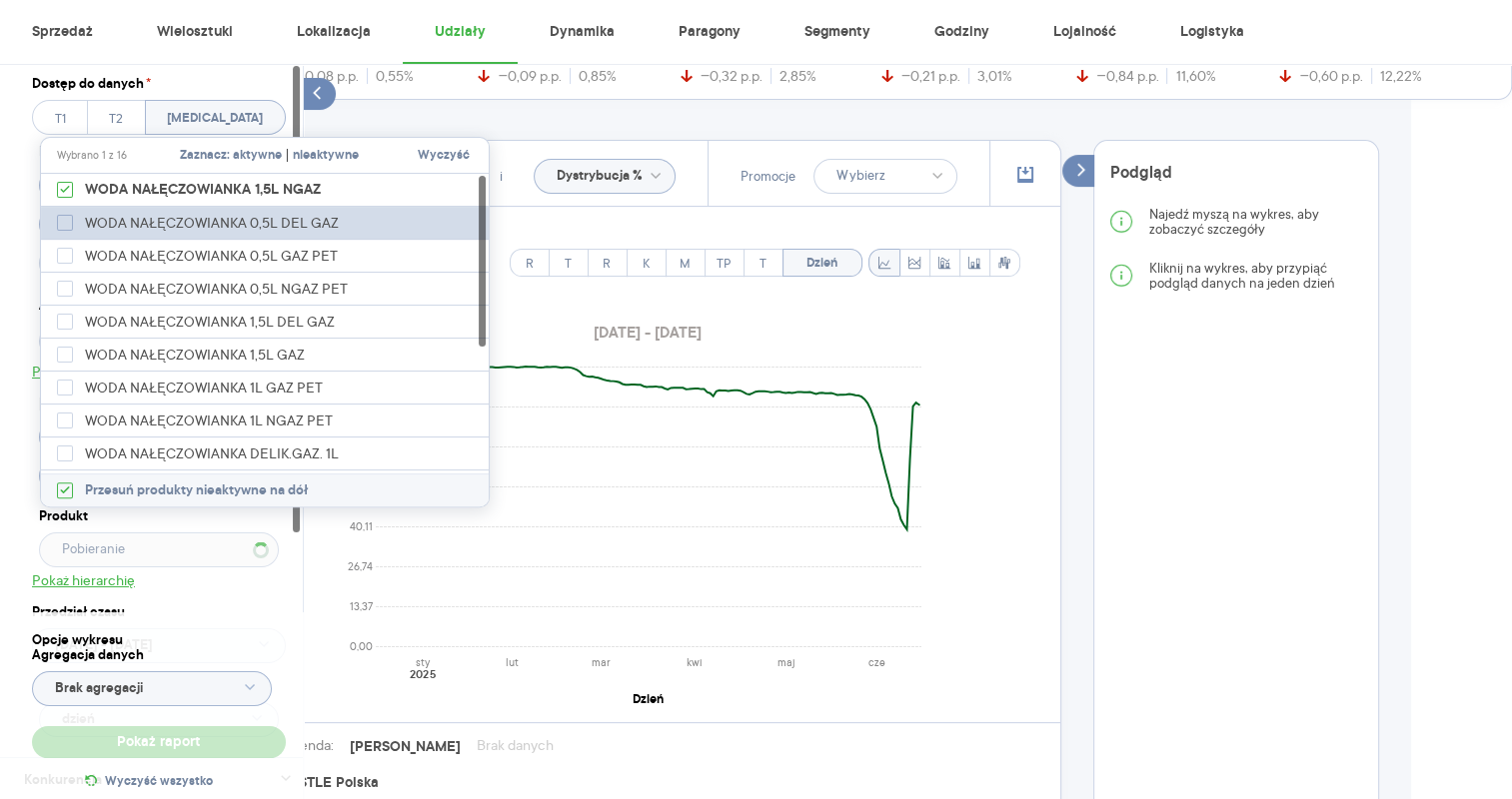 type 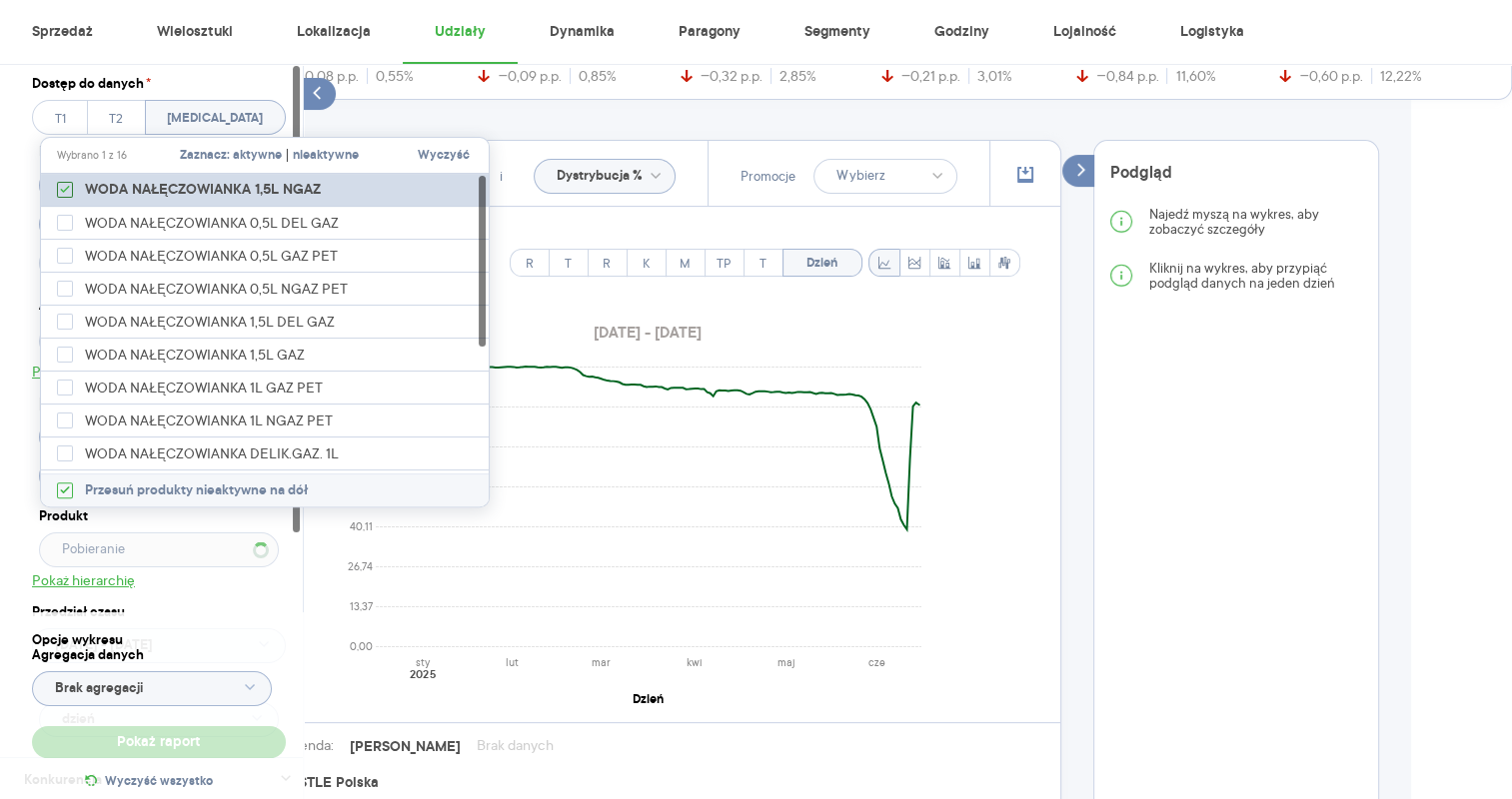 click 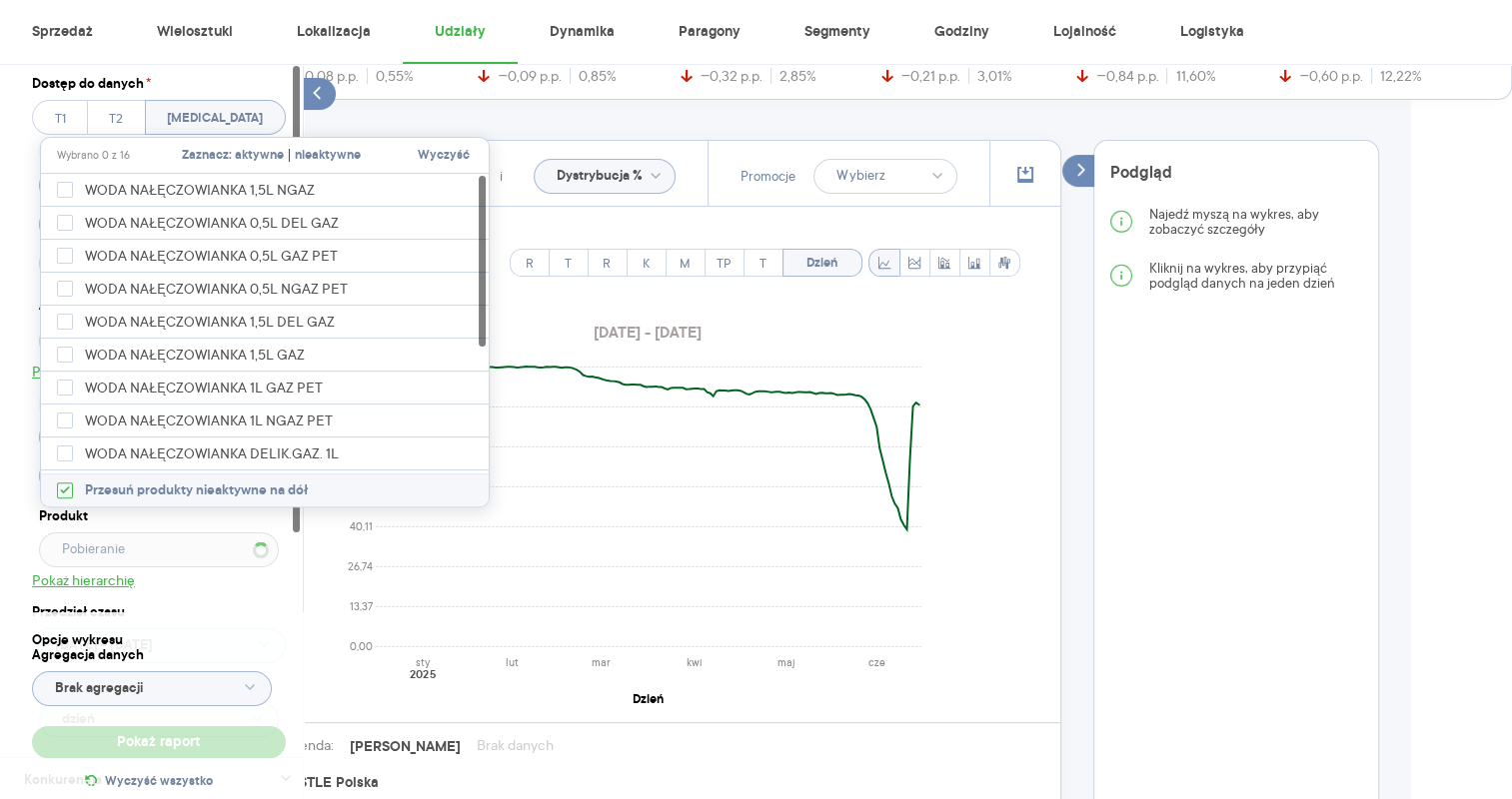 click on "aktywne" at bounding box center [259, 156] 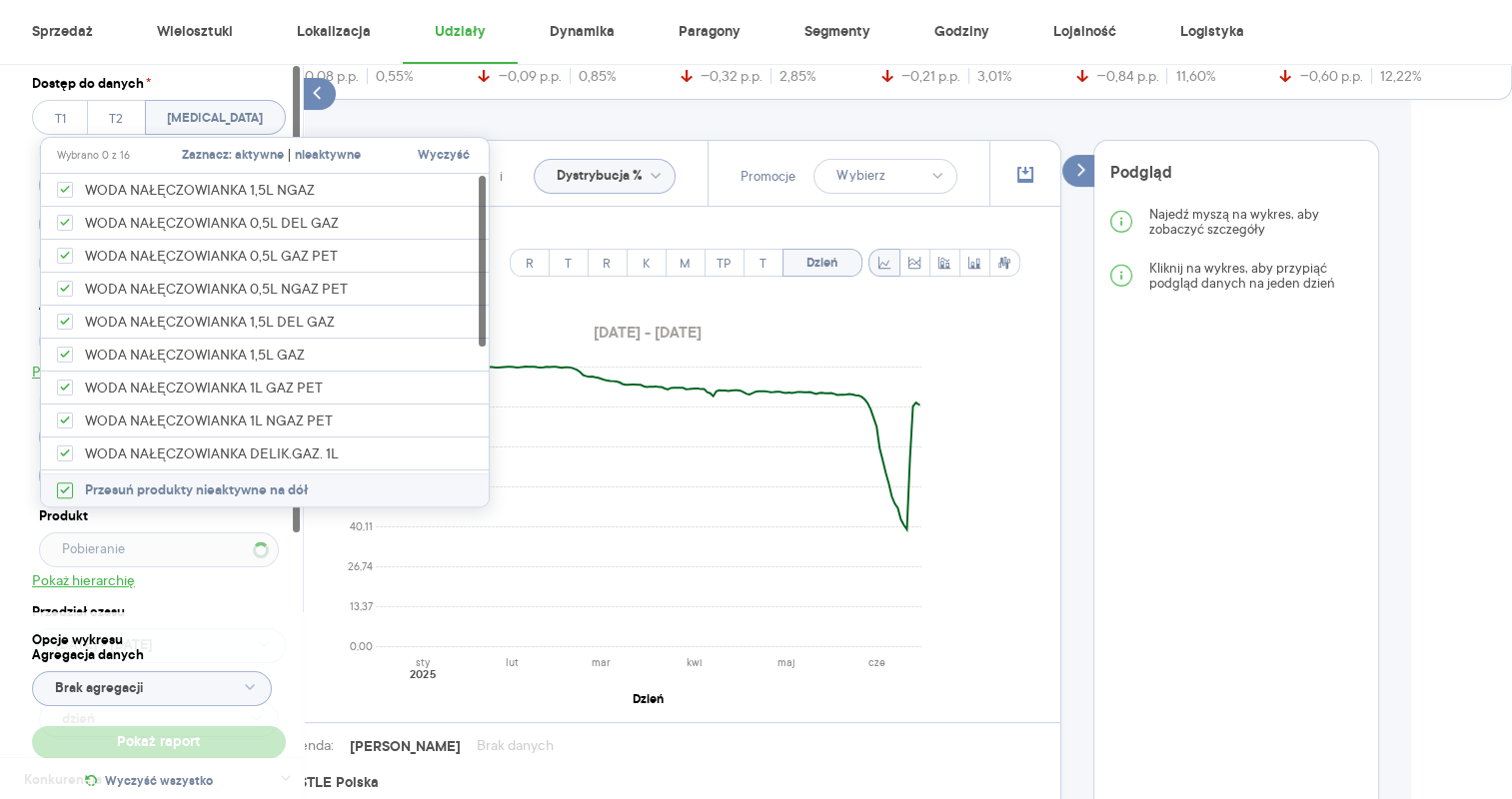 checkbox on "true" 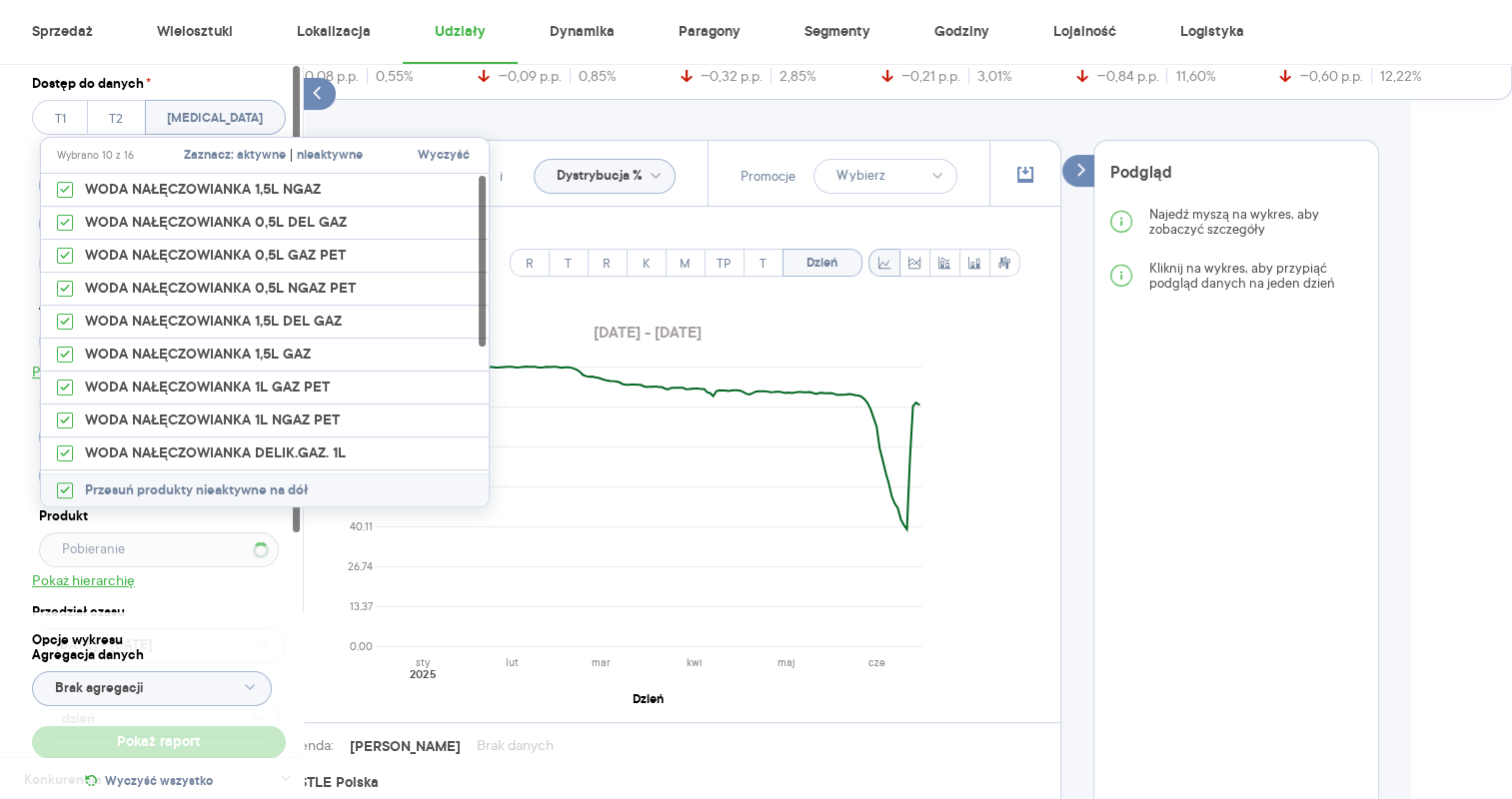 click on "Udziały Podsumowanie - dane własne  (NESTLE Polska) Pokaż: Wartość / ilość Dystrybucja Jednostki naturalne Dane własne Udział wartościowy w G1 0,46% −0,08 p.p. 0,55% Udział ilościowy w G1 0,76% −0,09 p.p. 0,85% Udział wartościowy w G2 2,53% −0,32 p.p. 2,85% Udział ilościowy w G2 2,80% −0,21 p.p. 3,01% Udział wartościowy w G3 10,76% −0,84 p.p. 11,60% Udział ilościowy w G3 11,62% −0,60 p.p. 12,22% Poprzedni okres R/R Pokaż i Dystrybucja % Promocje Włącz tryb pełnoekranowy R T R K M TP T Dzień Etykiety [DATE] - [DATE] 0,00 13,37 26,74 40,11 53,48 66,85 80,22 93,59 Dystrybucja % sty lut mar kwi maj [DATE] Dzień Legenda: Dane Brak danych NESTLE Polska WODA NAŁĘCZOWIANKA 1,5L NGAZ Podgląd Najedź myszą na wykres, aby zobaczyć szczegóły Kliknij na wykres, aby przypiąć podgląd danych na jeden dzień Tabela - dane własne  (NESTLE Polska) Rok Miesiąc Tydzień Dzień Pokaż dane" at bounding box center [806, 402] 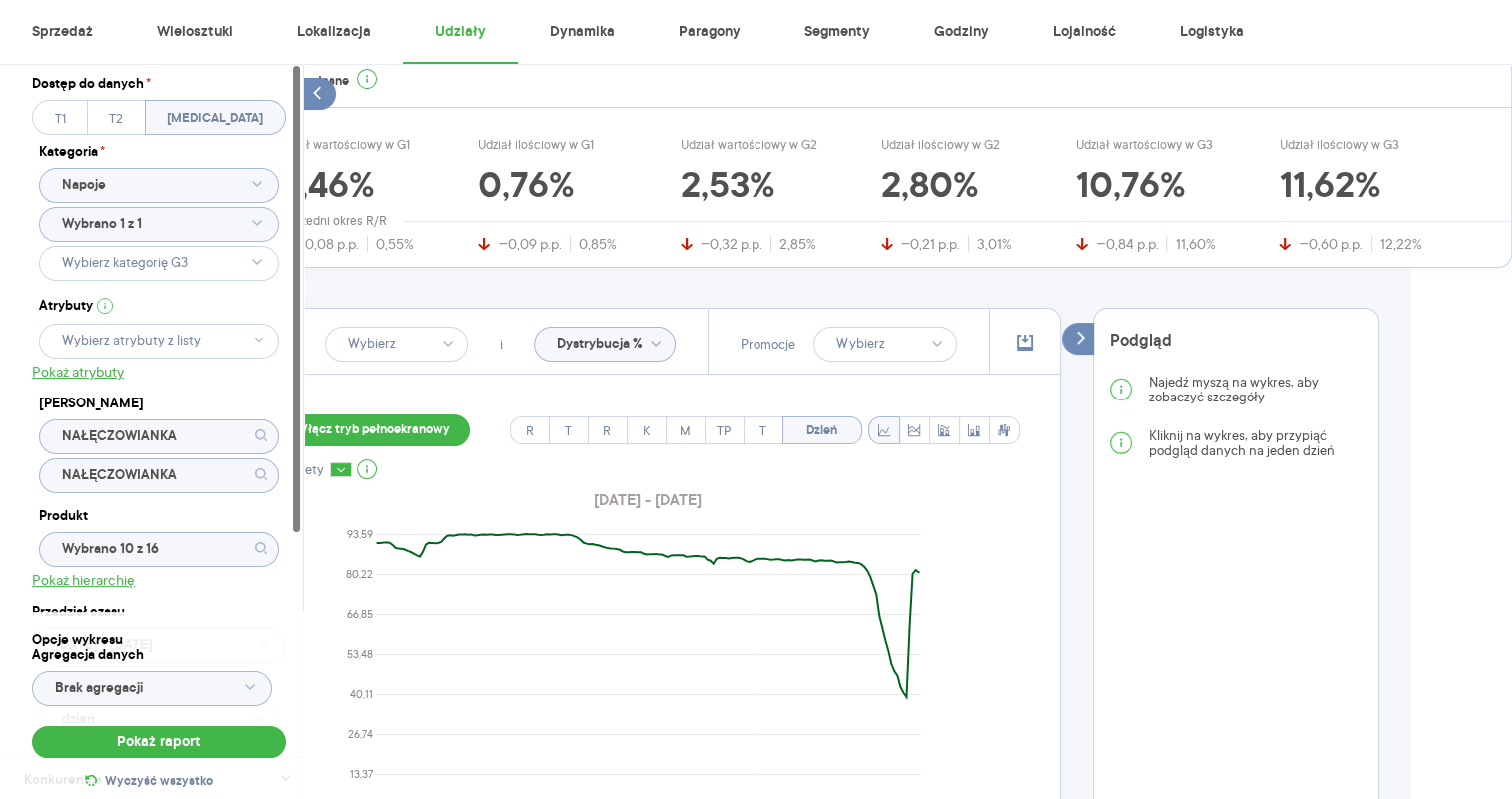 scroll, scrollTop: 298, scrollLeft: 108, axis: both 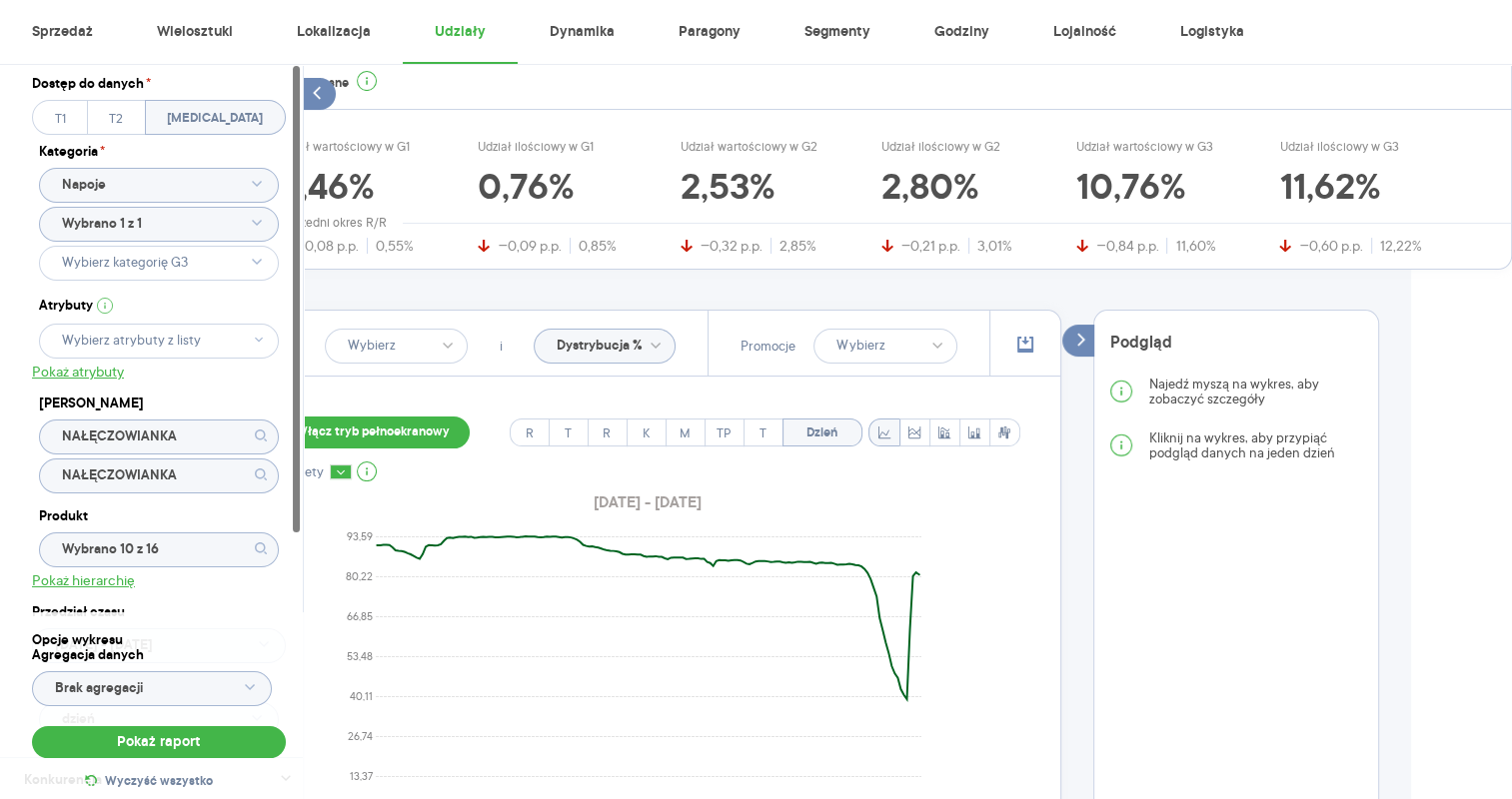 click 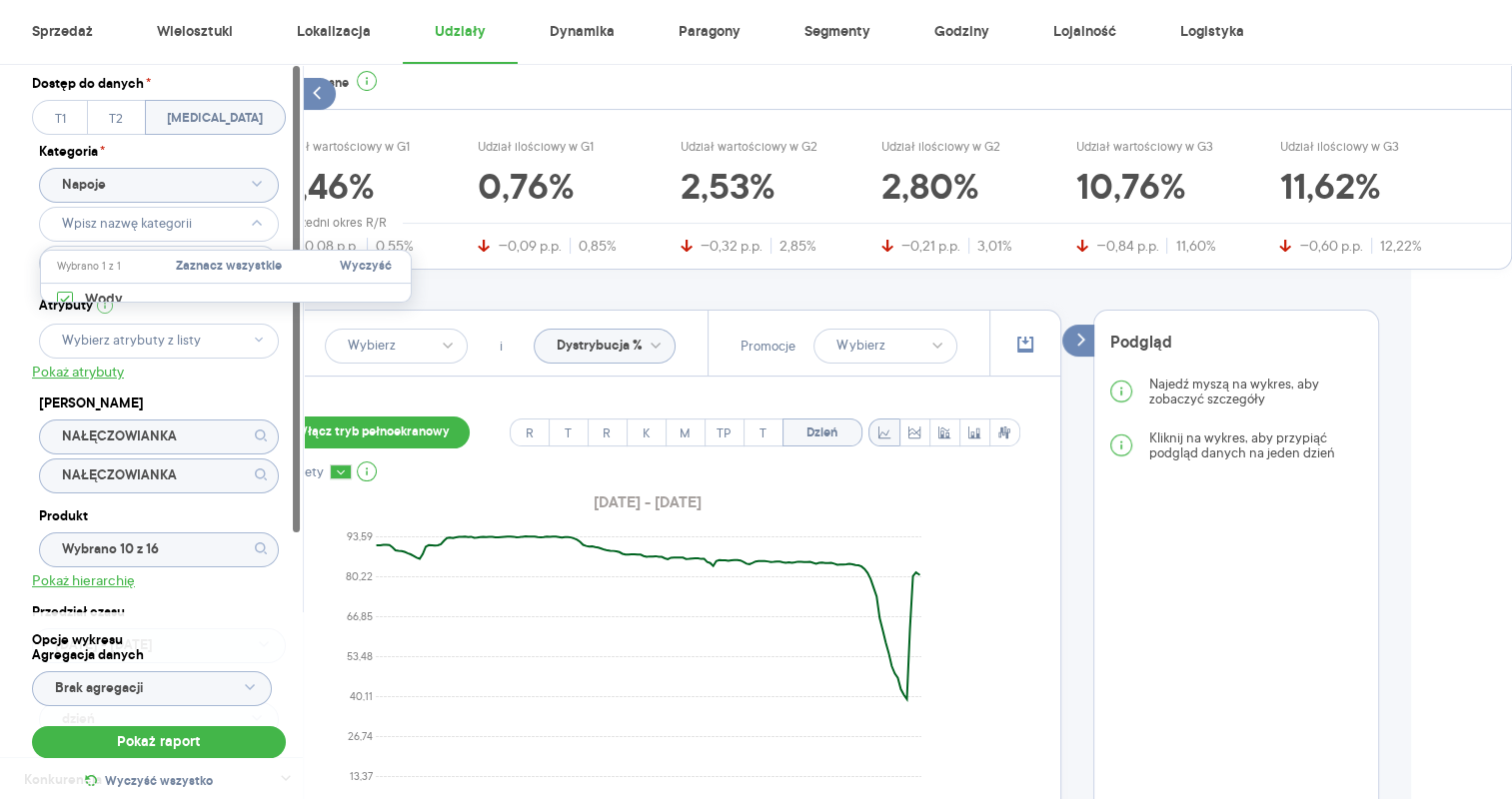 click 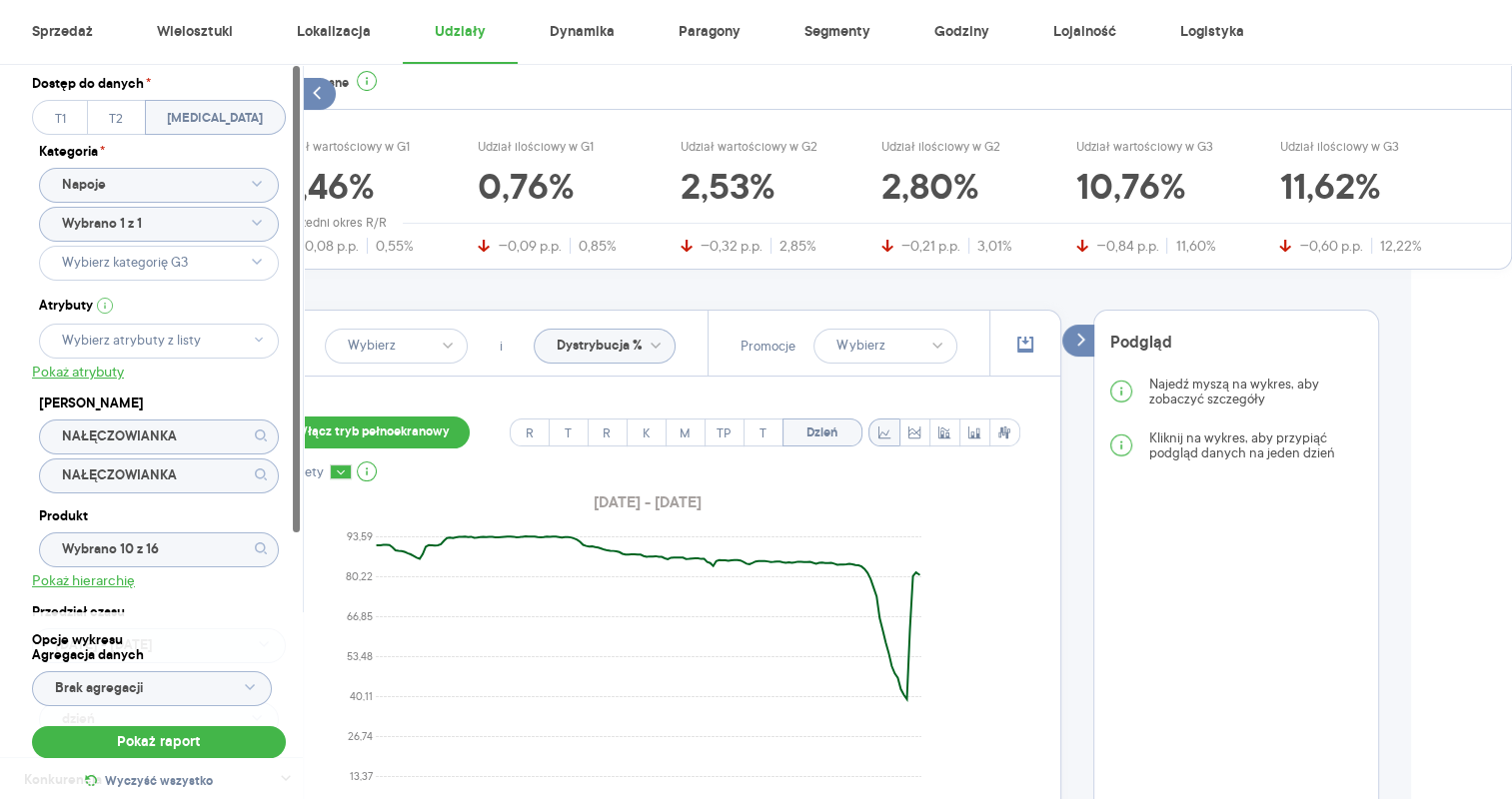 click 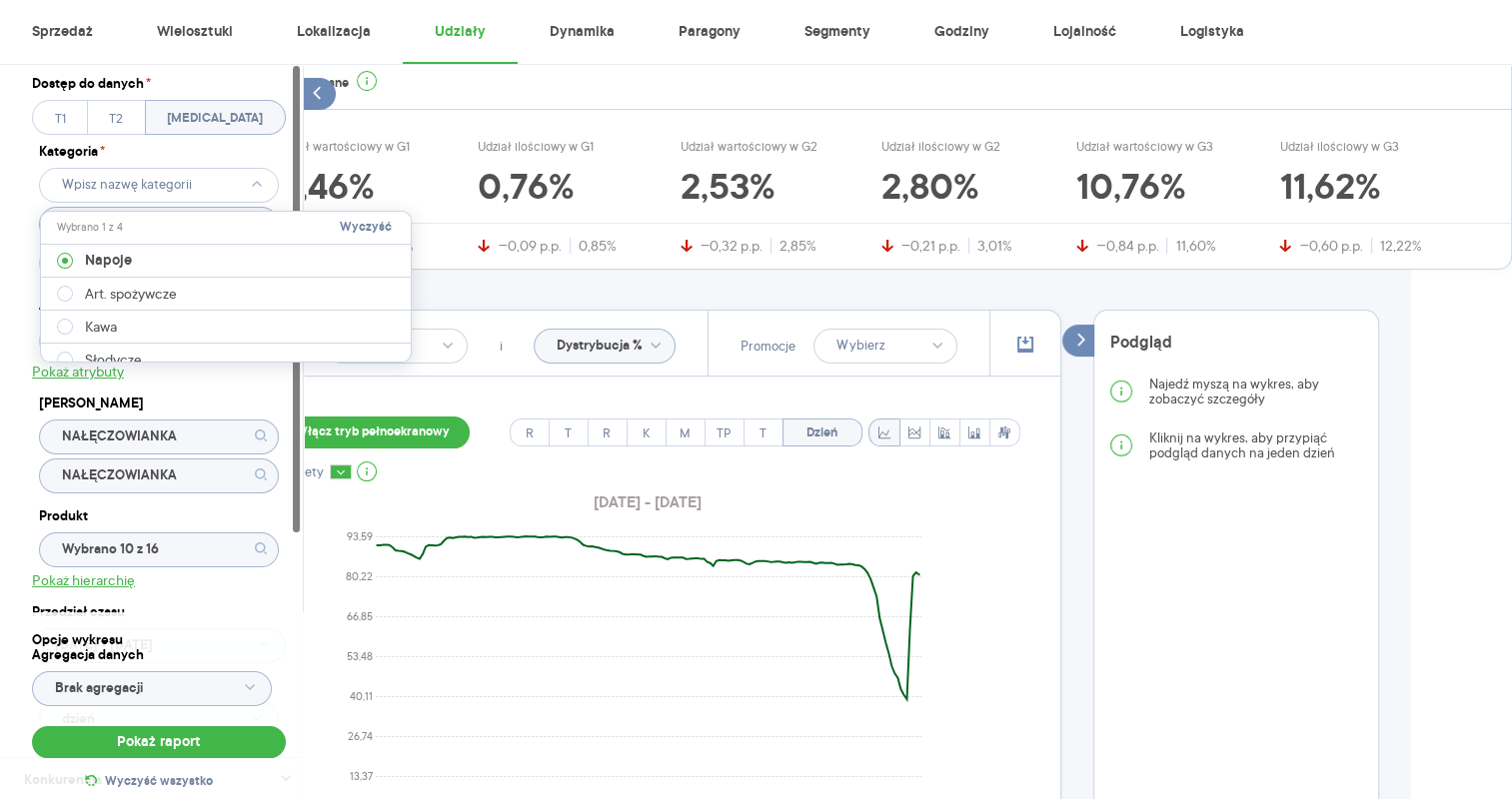 click 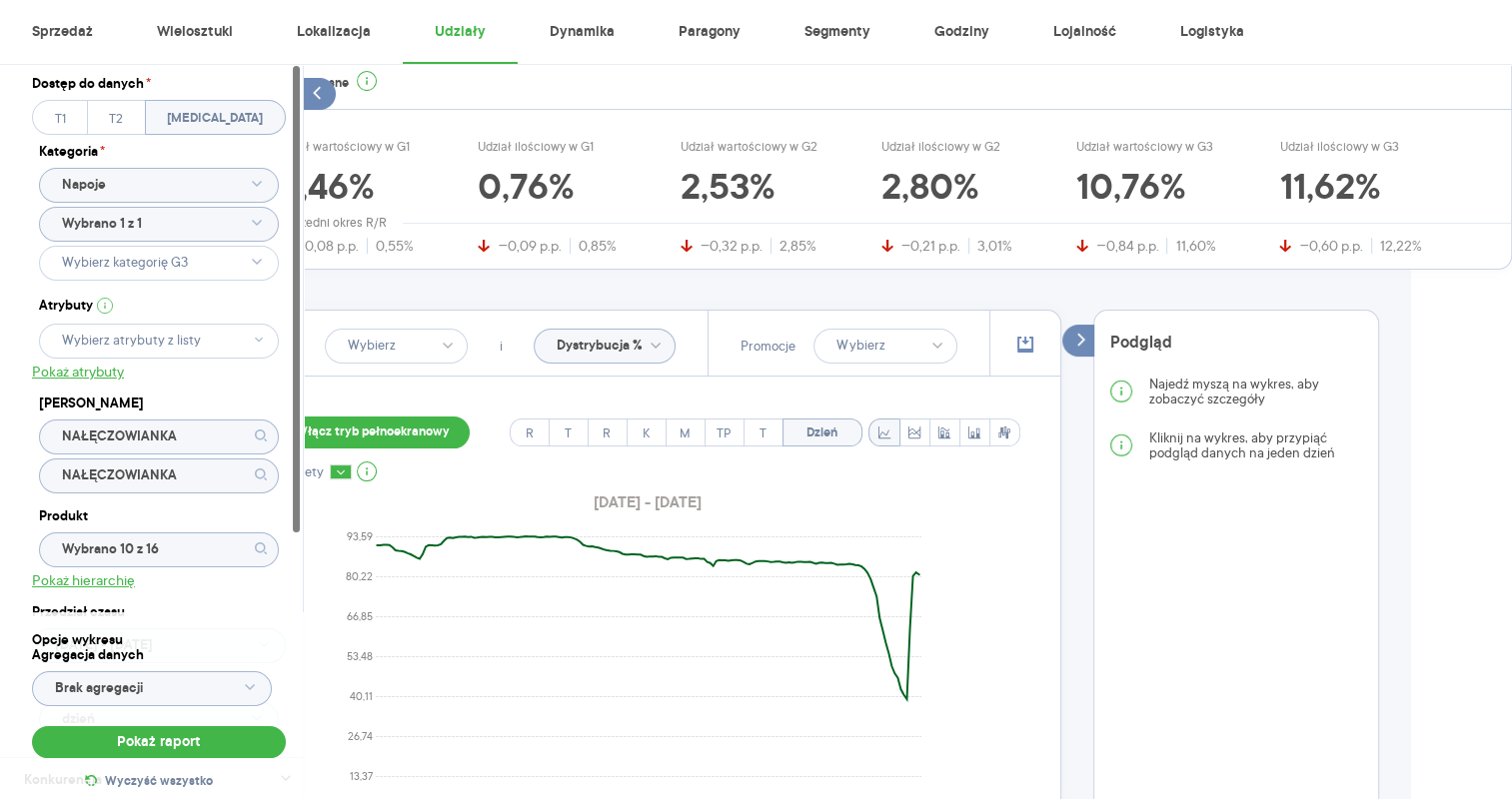click 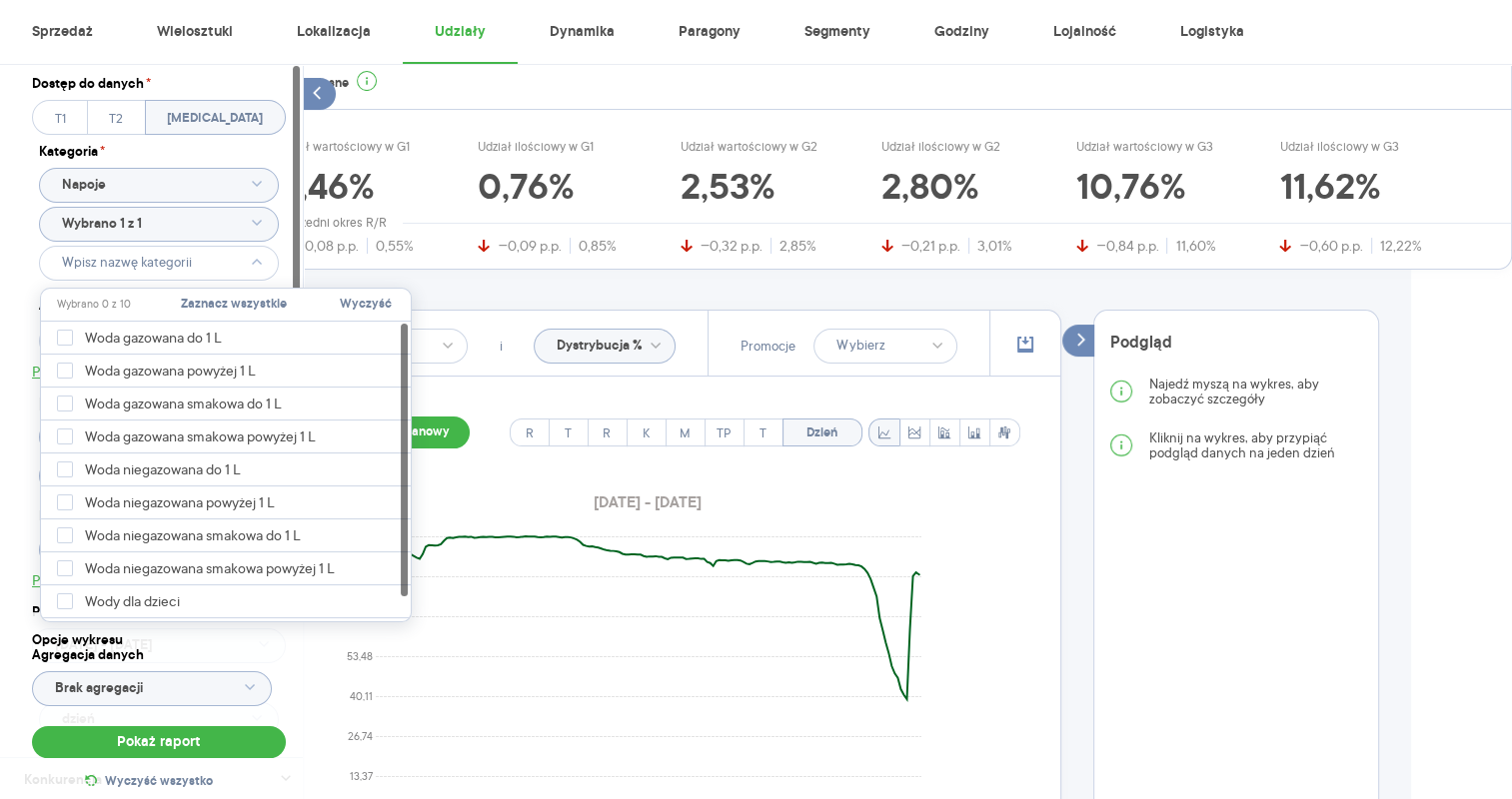 click on "Zaznacz wszystkie" at bounding box center [234, 305] 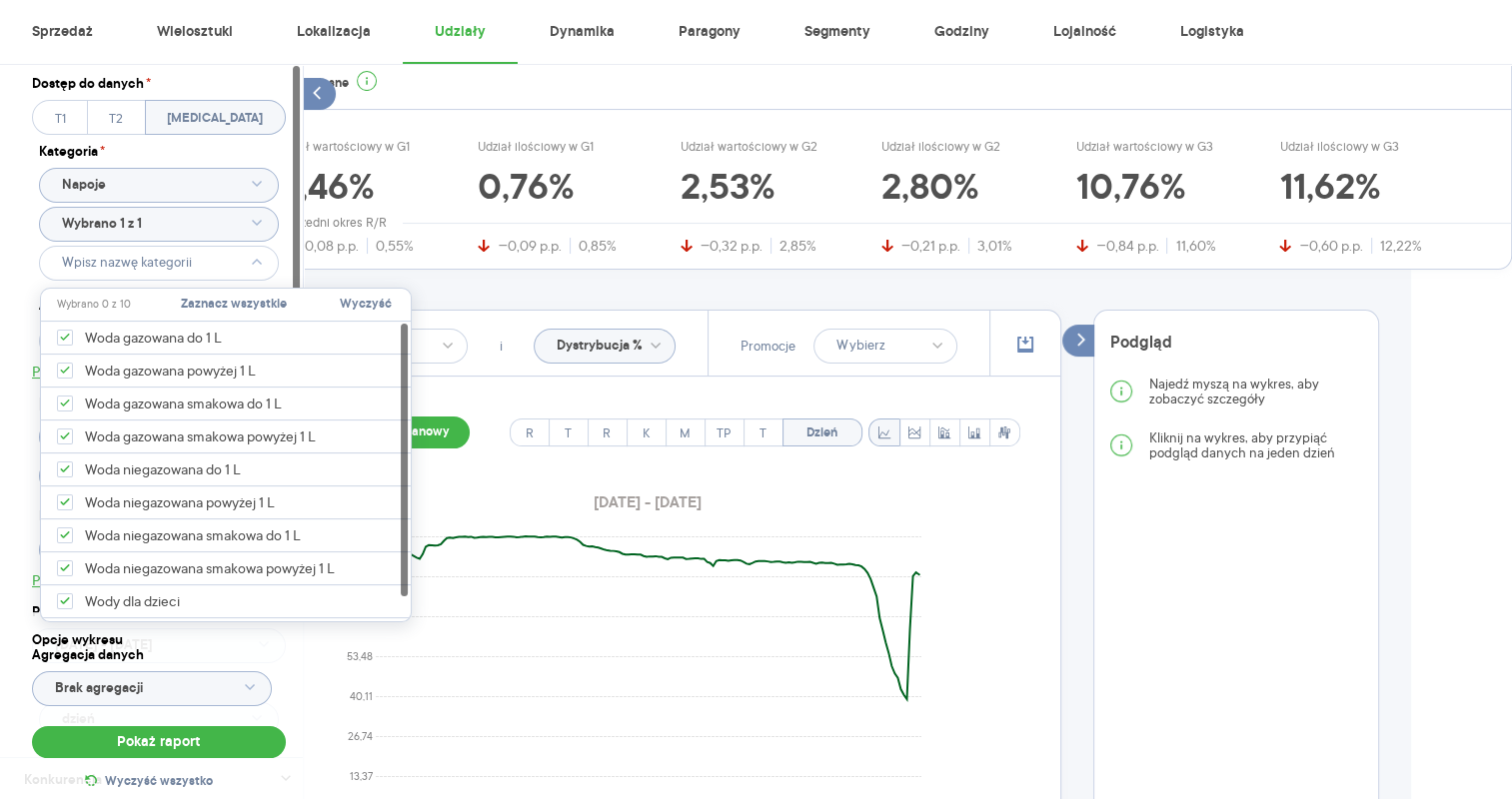 type on "Pobieranie" 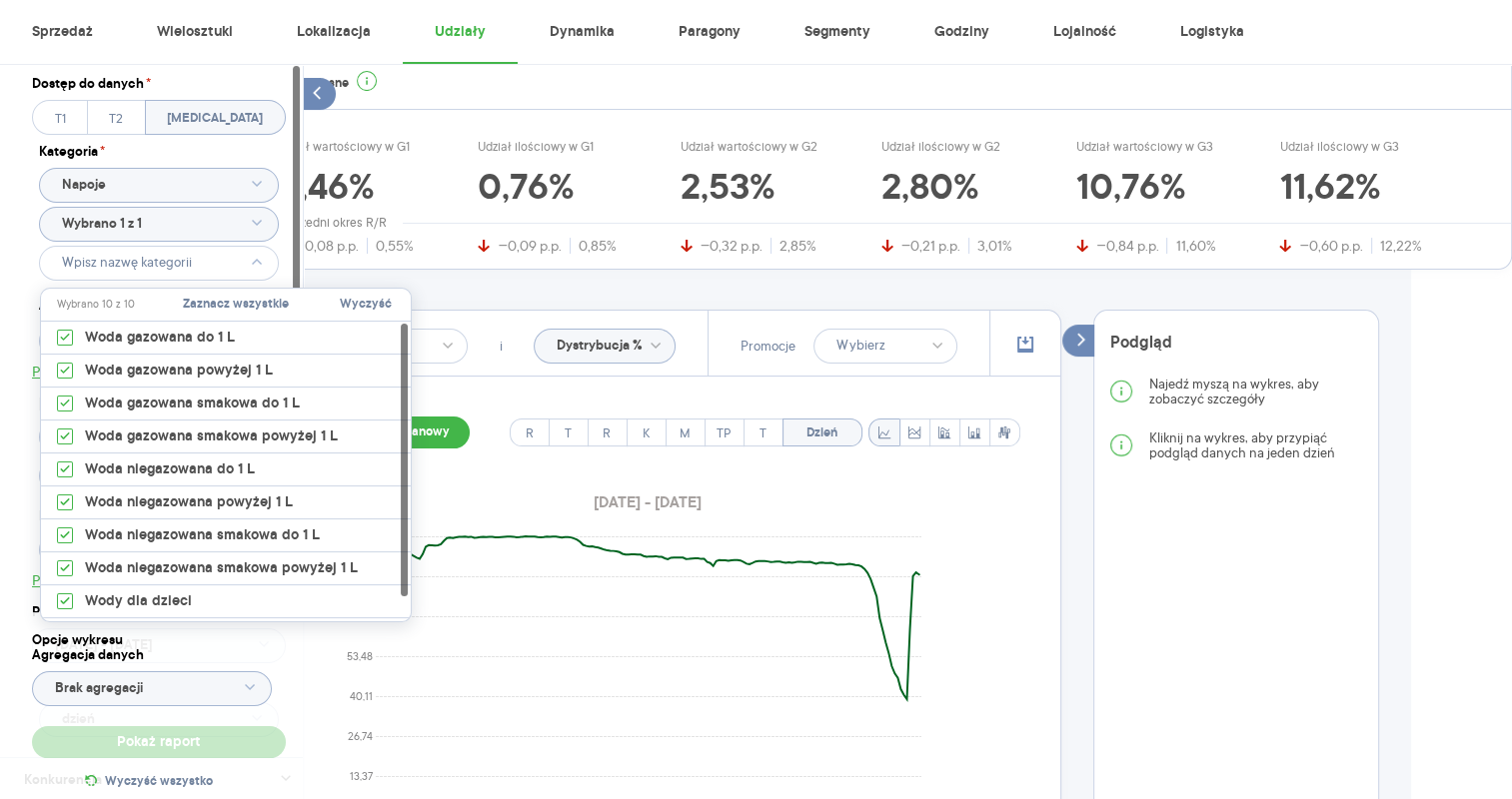 click on "Dostęp do danych * T1 T2 [MEDICAL_DATA] Kategoria * Napoje Wybrano 1 z 1 Atrybuty Pobieranie Pokaż atrybuty Marka NAŁĘCZOWIANKA NAŁĘCZOWIANKA Produkt Wybrano 10 z 16 Pokaż hierarchię Przedział czasu [DATE] - [DATE] Agregacja czasowa dzień" at bounding box center (159, 410) 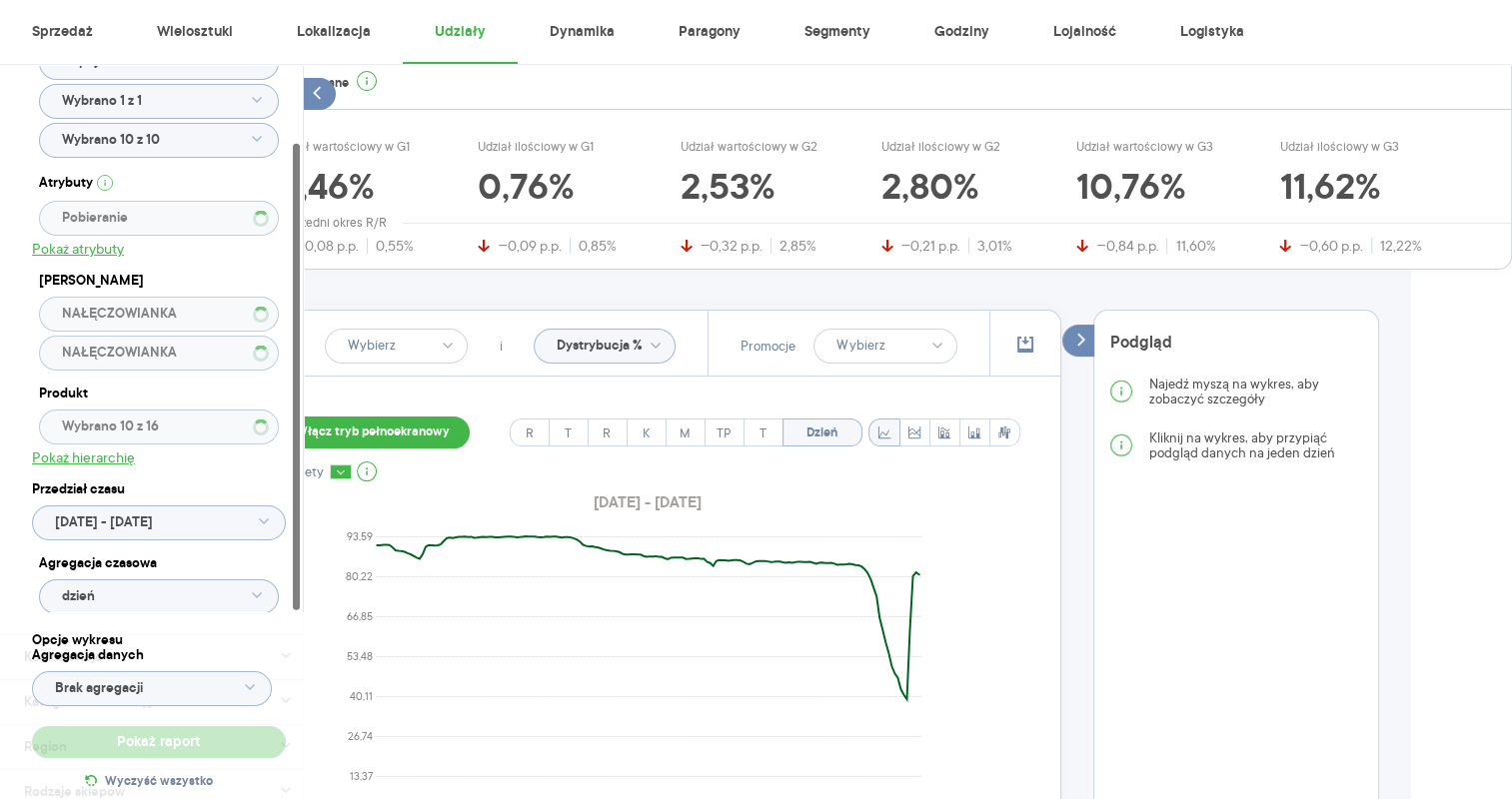 scroll, scrollTop: 0, scrollLeft: 0, axis: both 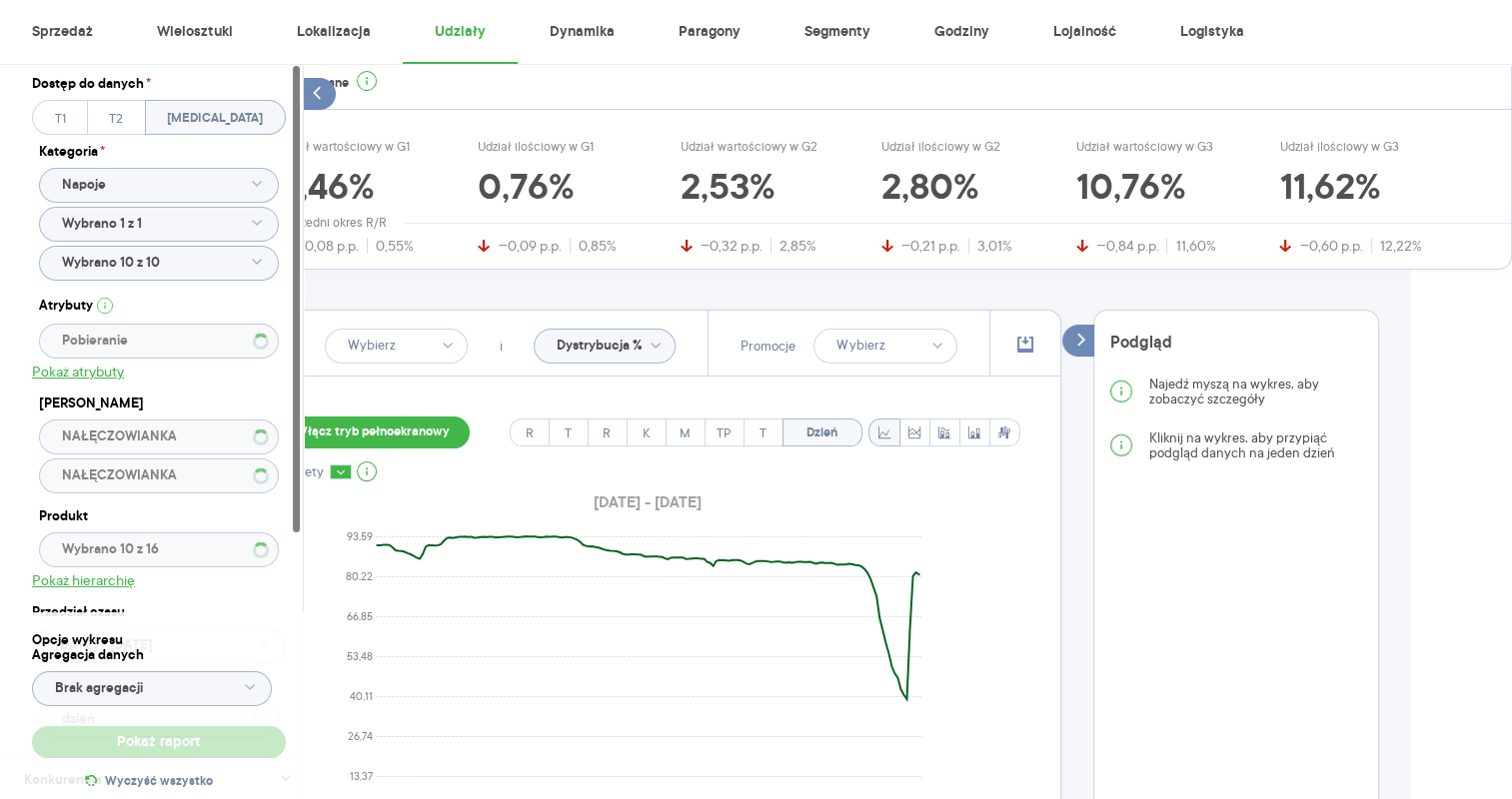 click 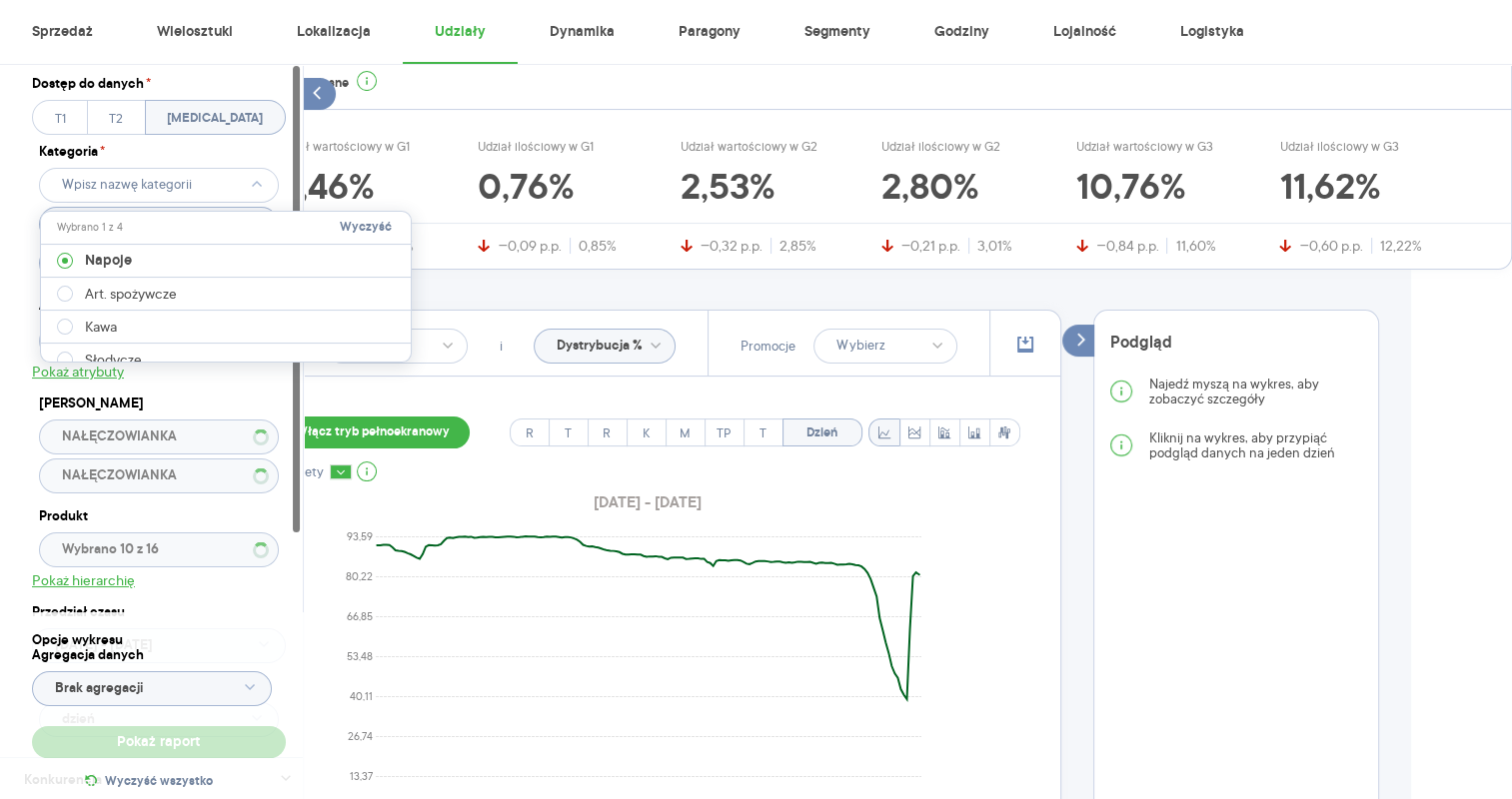 click 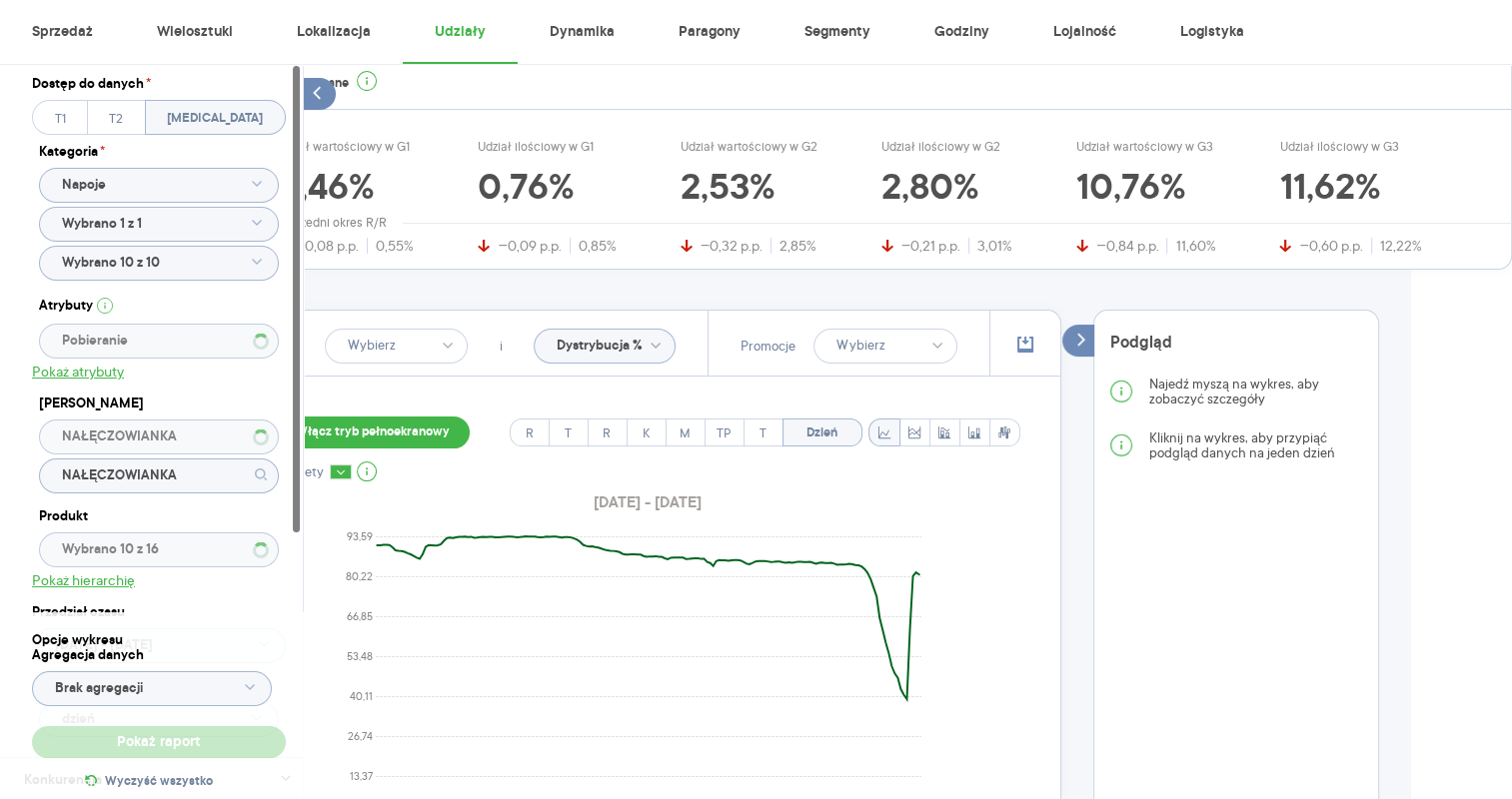 type 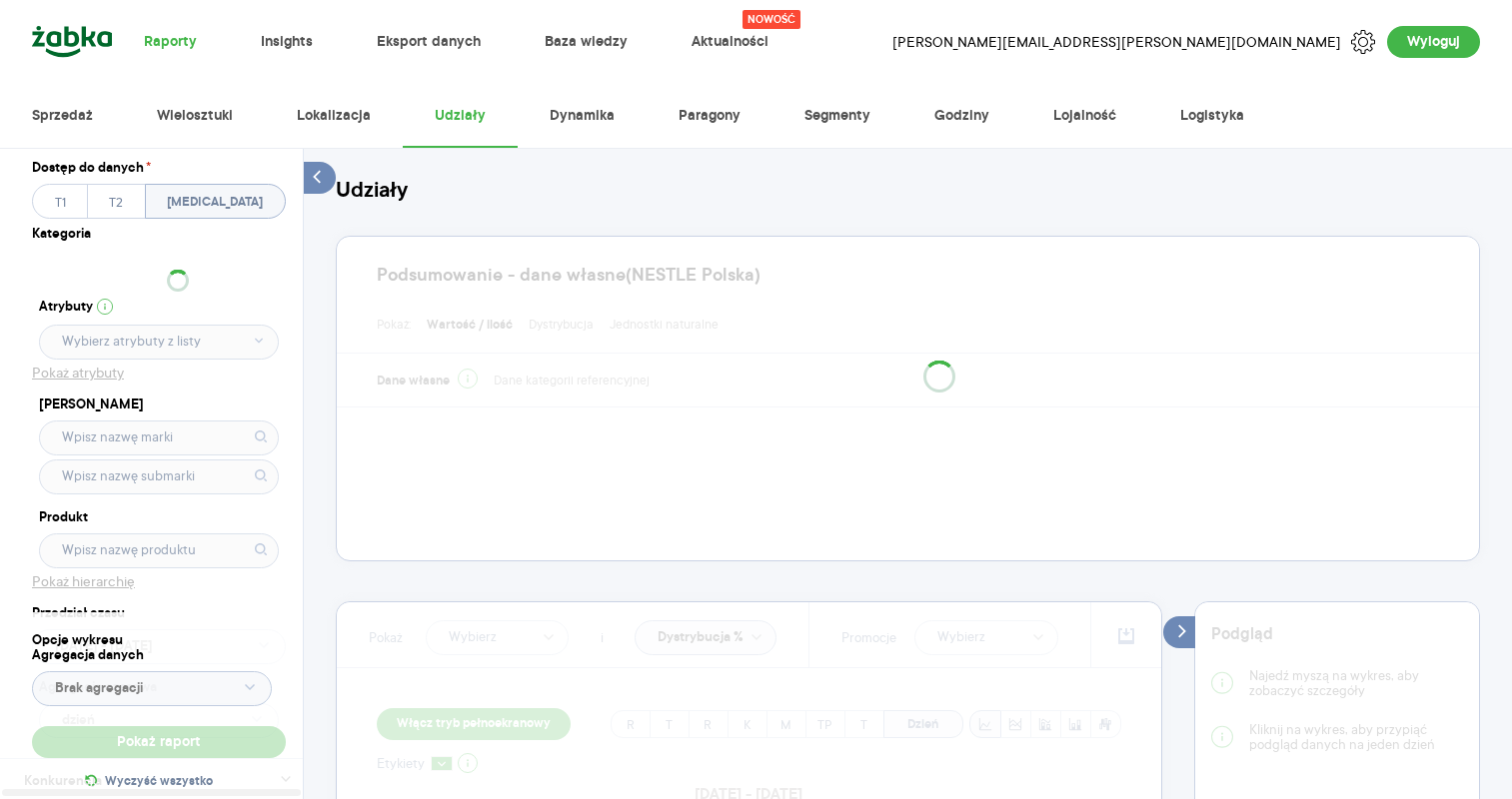 scroll, scrollTop: 0, scrollLeft: 0, axis: both 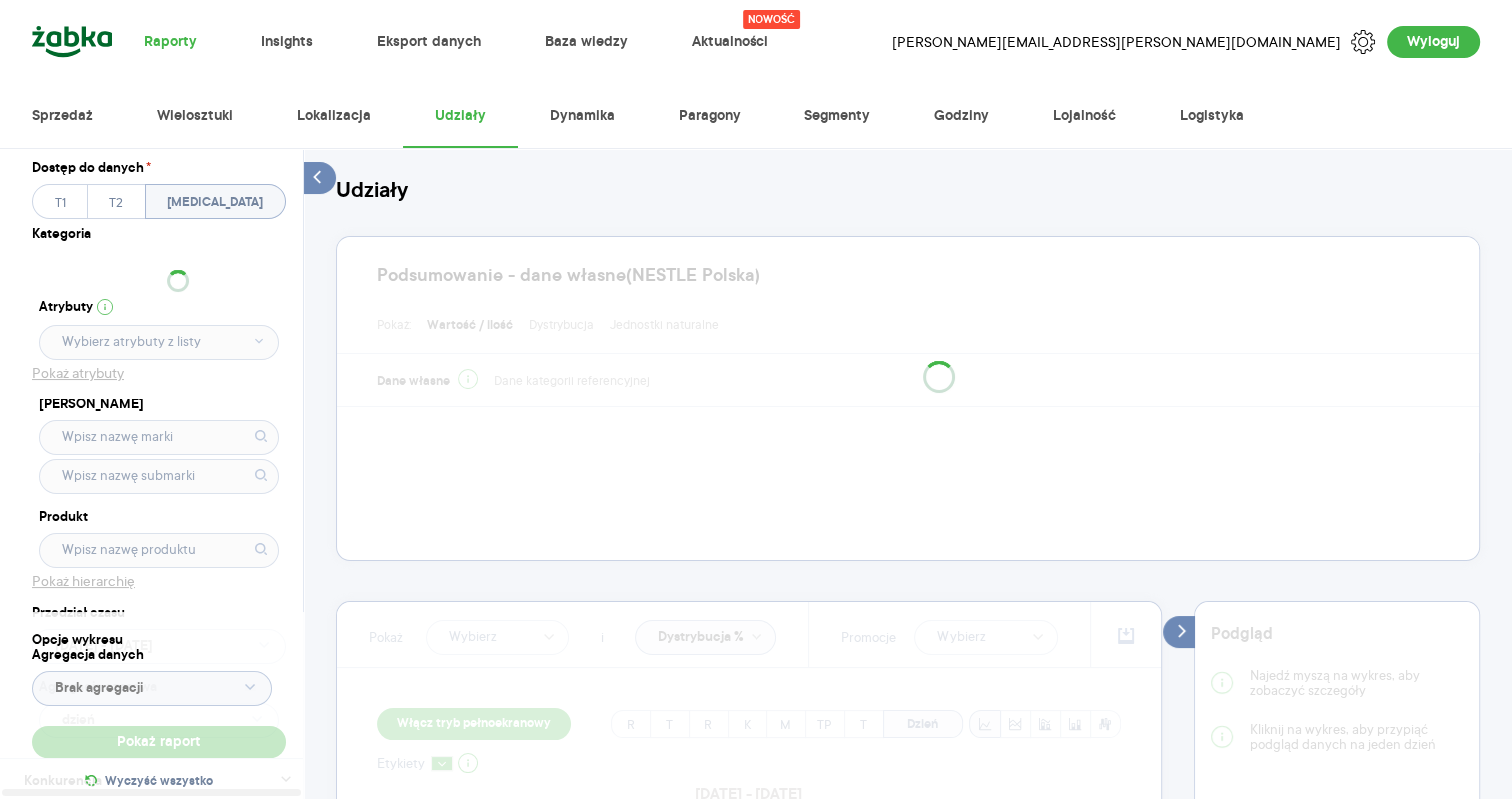 type on "Pobieranie" 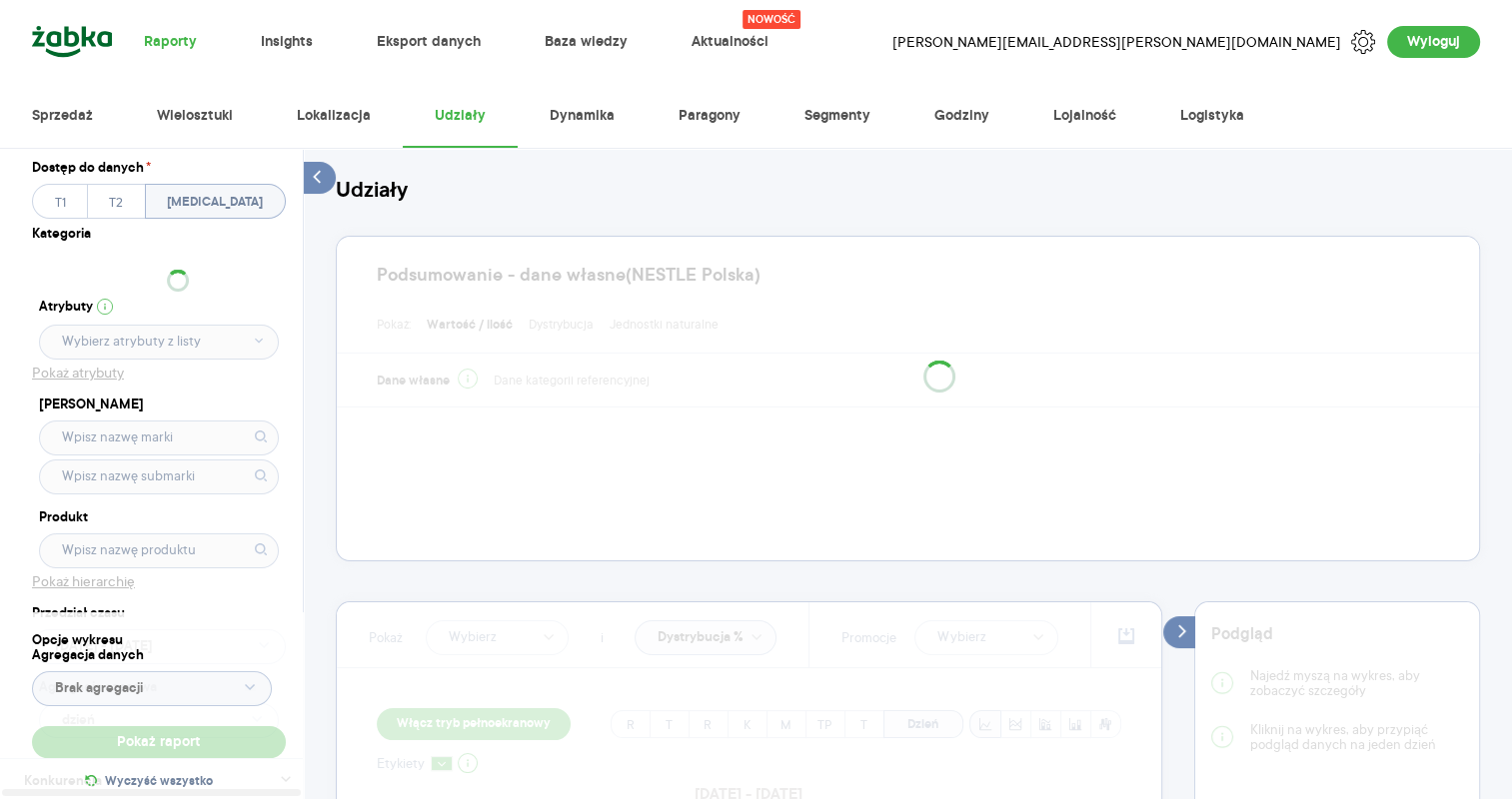 type on "Pobieranie" 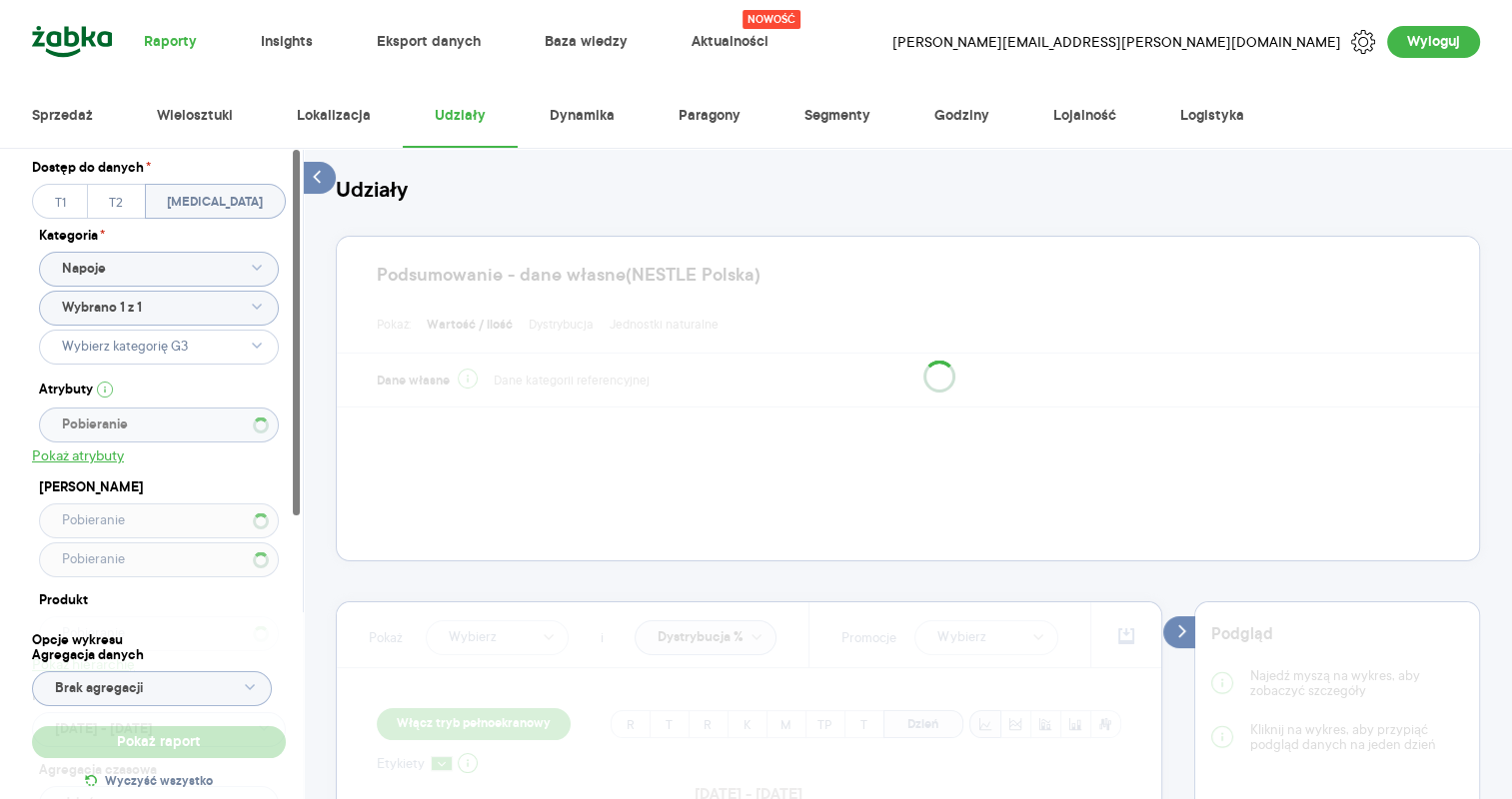 type 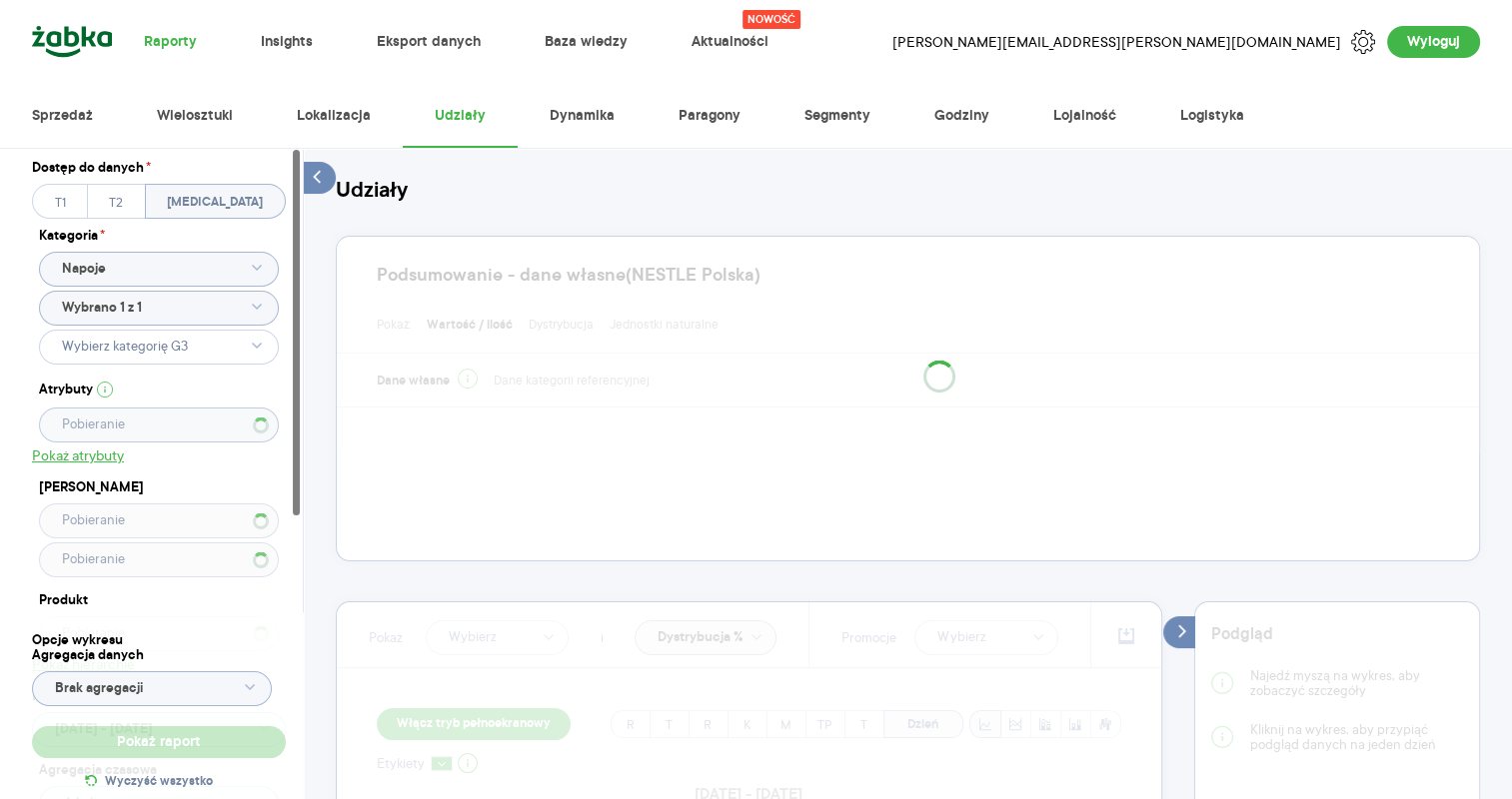 type on "WODA NAŁĘCZOWIANKA 1,5L NGAZ" 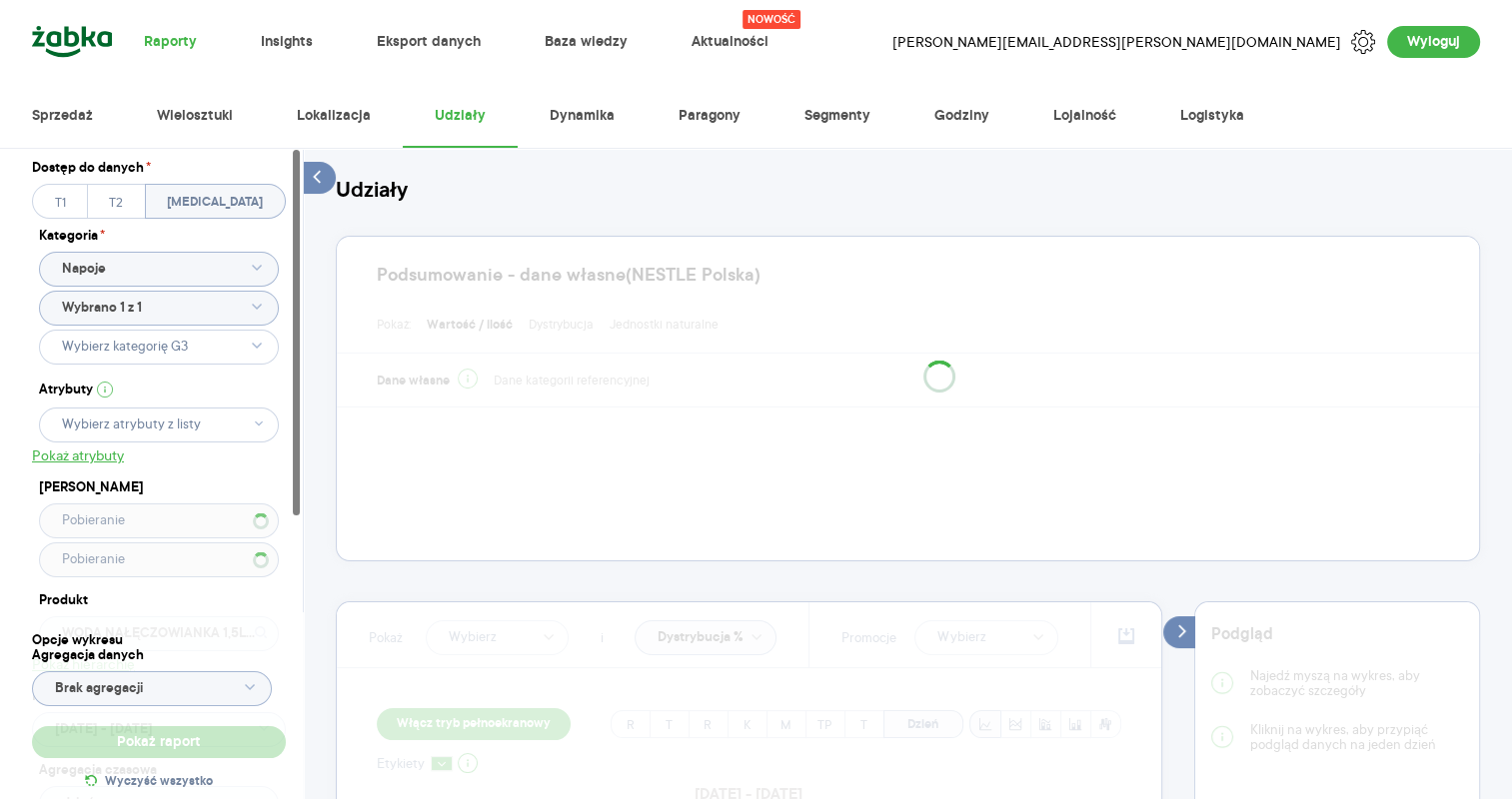type on "NAŁĘCZOWIANKA" 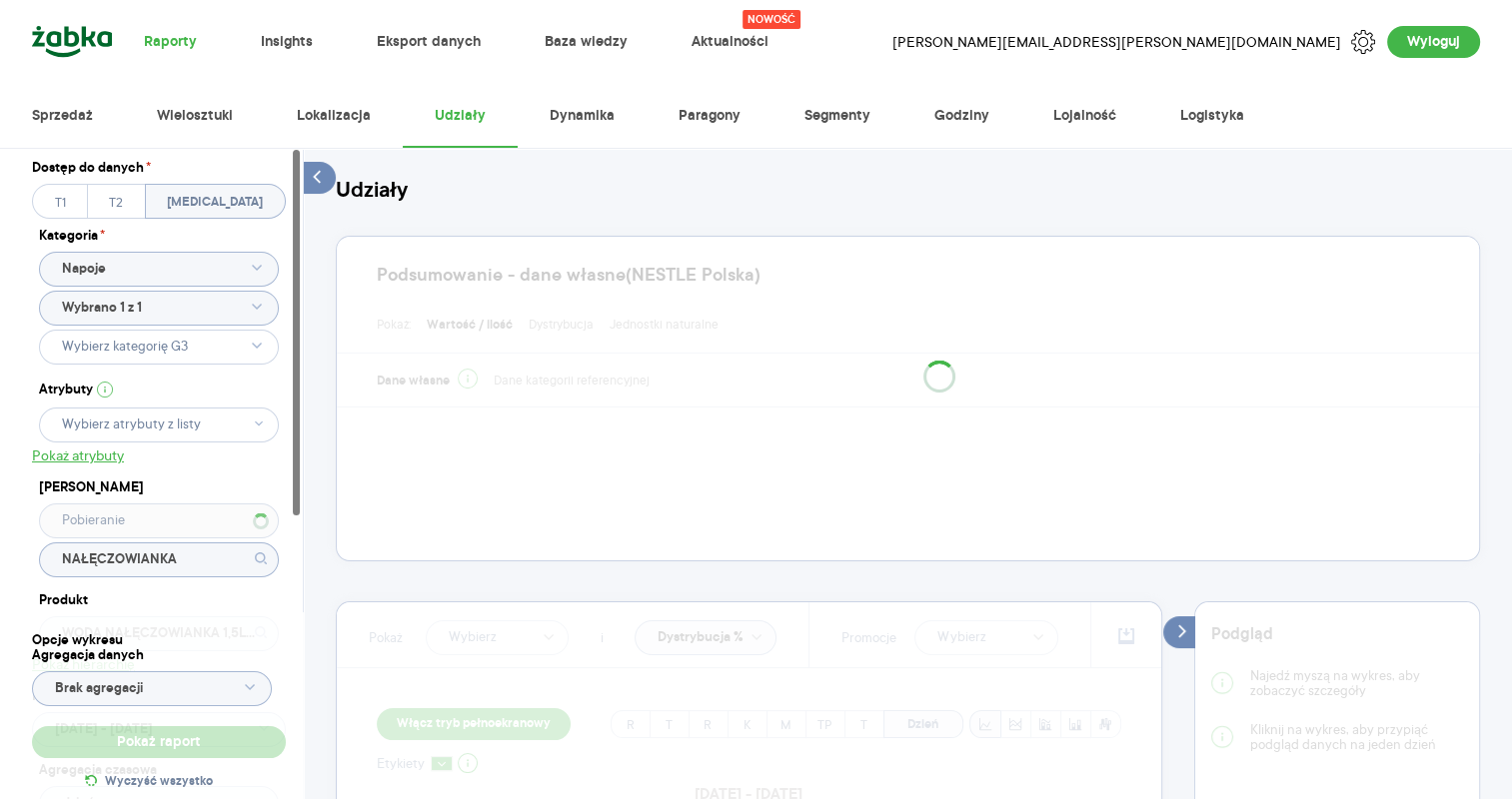 type 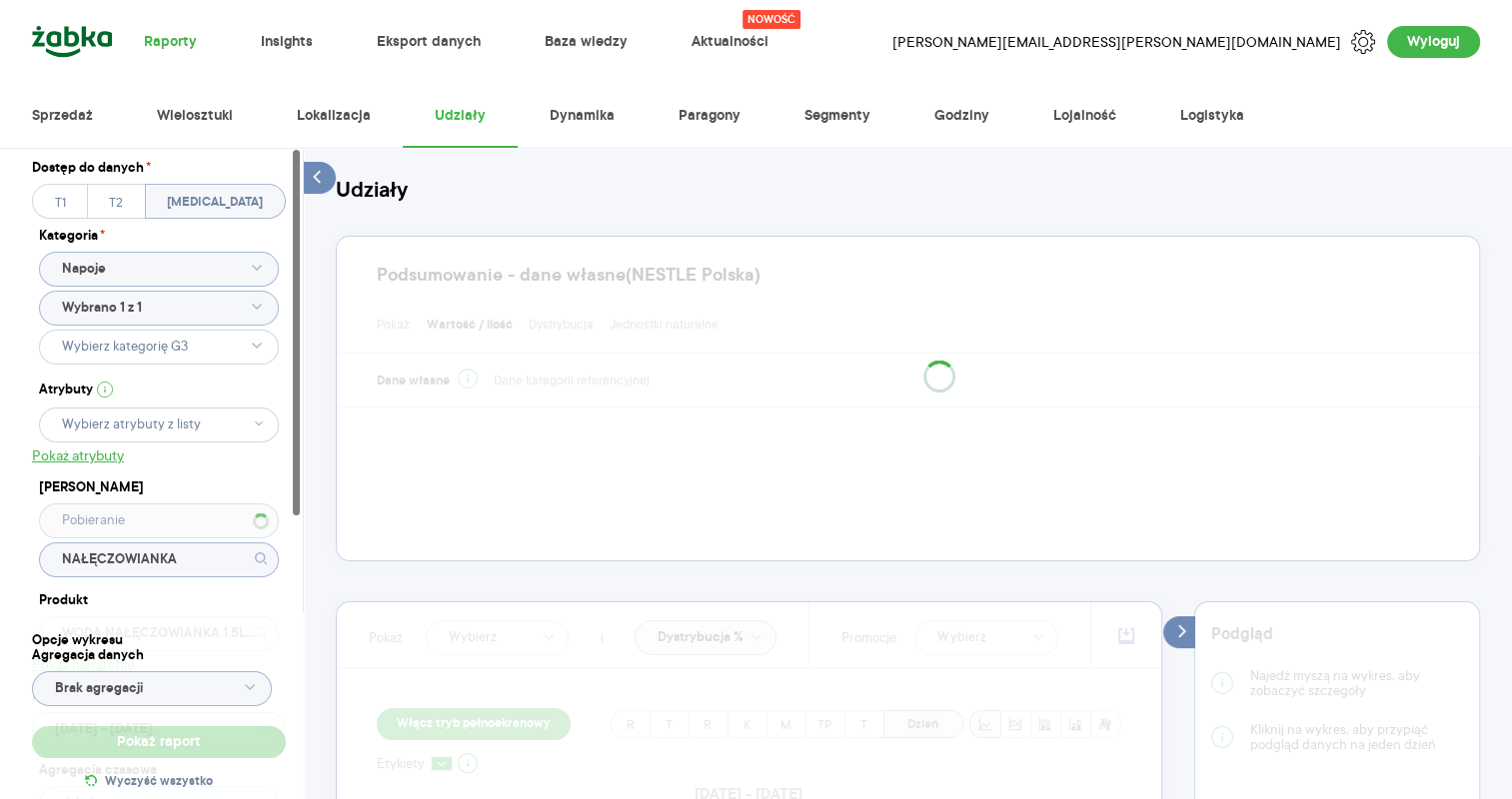type on "NAŁĘCZOWIANKA" 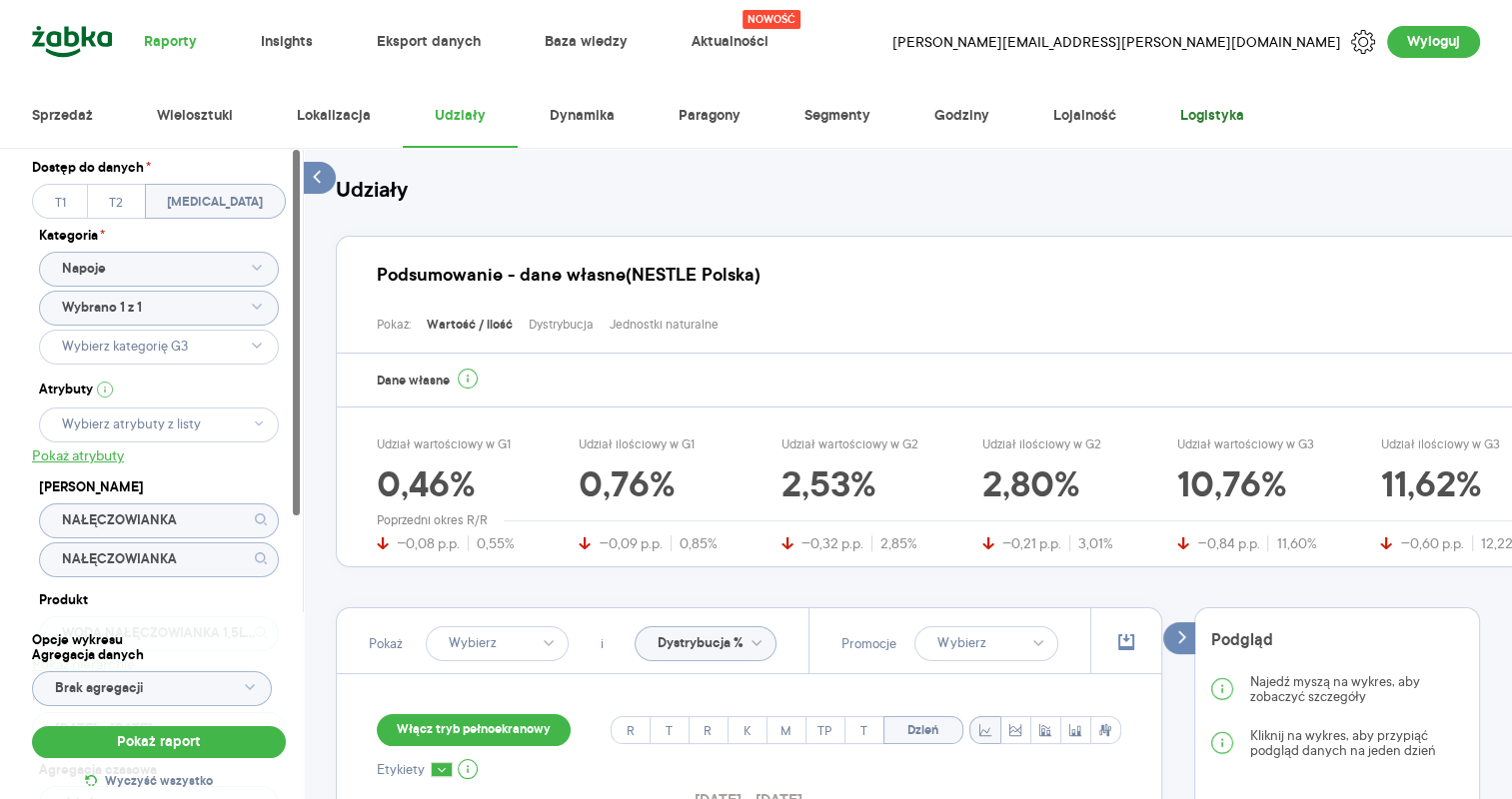 click on "Logistyka" at bounding box center [1212, 116] 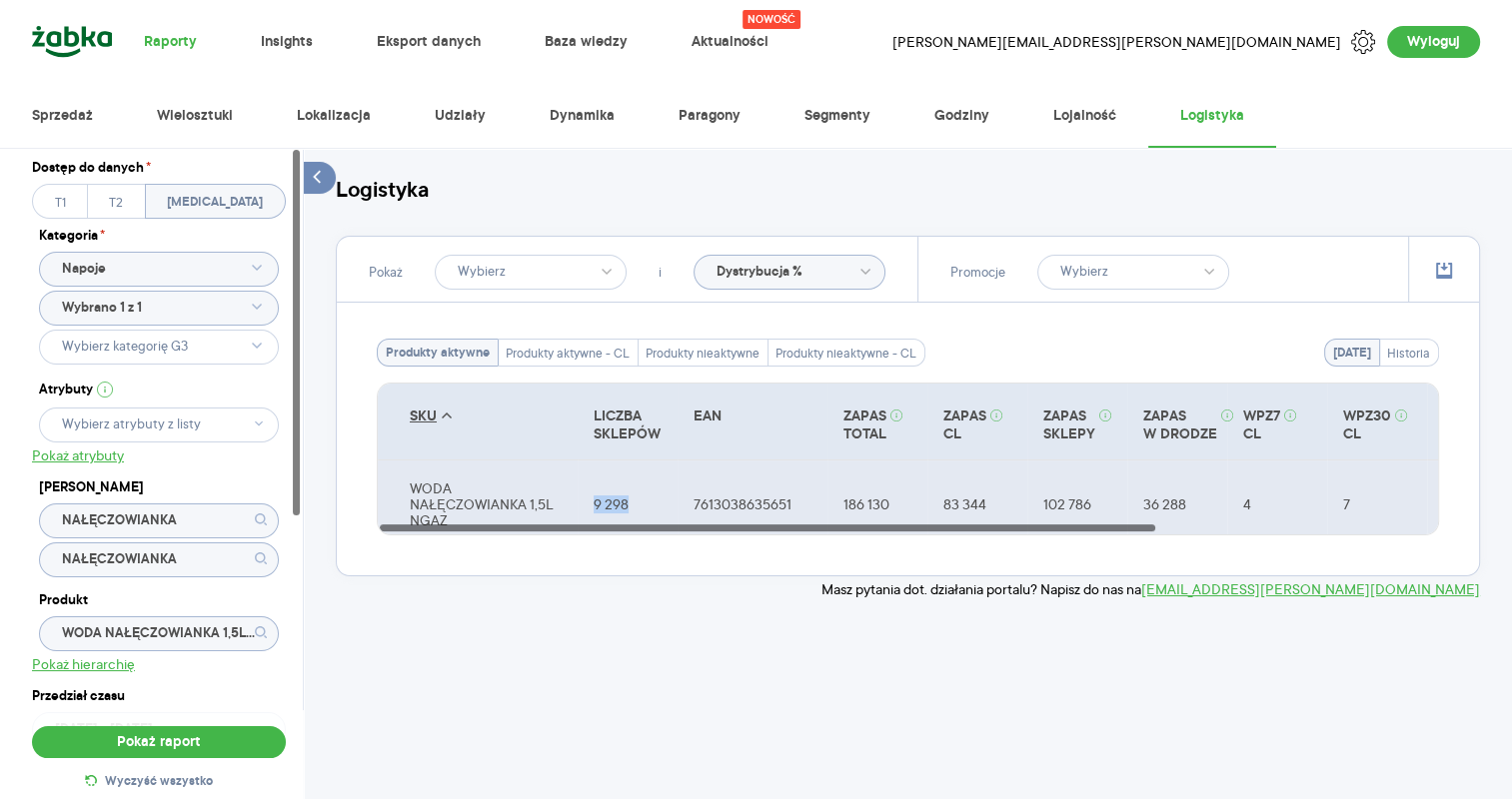 drag, startPoint x: 589, startPoint y: 503, endPoint x: 642, endPoint y: 509, distance: 53.338541 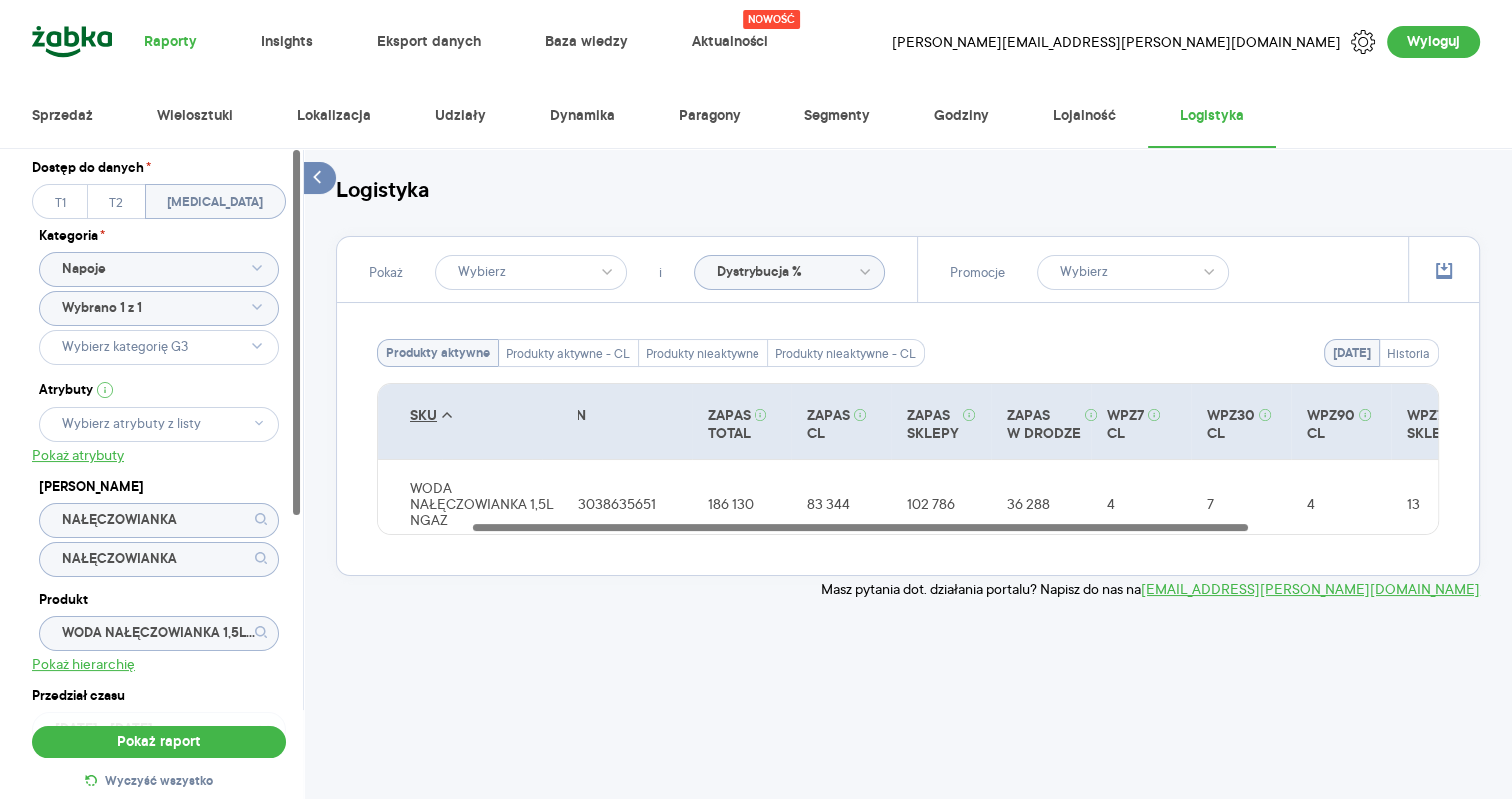 scroll, scrollTop: 0, scrollLeft: 153, axis: horizontal 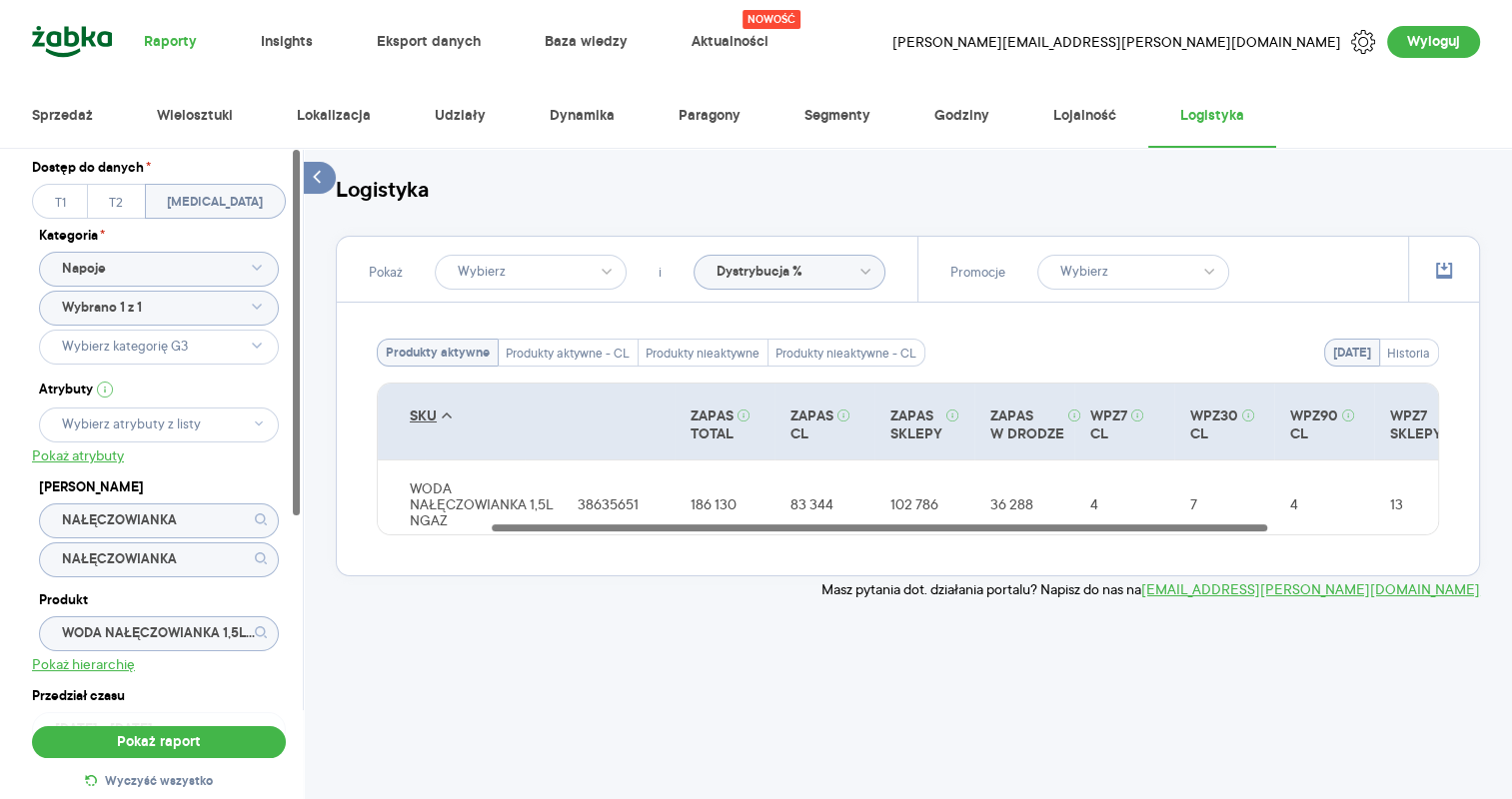drag, startPoint x: 1068, startPoint y: 538, endPoint x: 1179, endPoint y: 547, distance: 111.364267 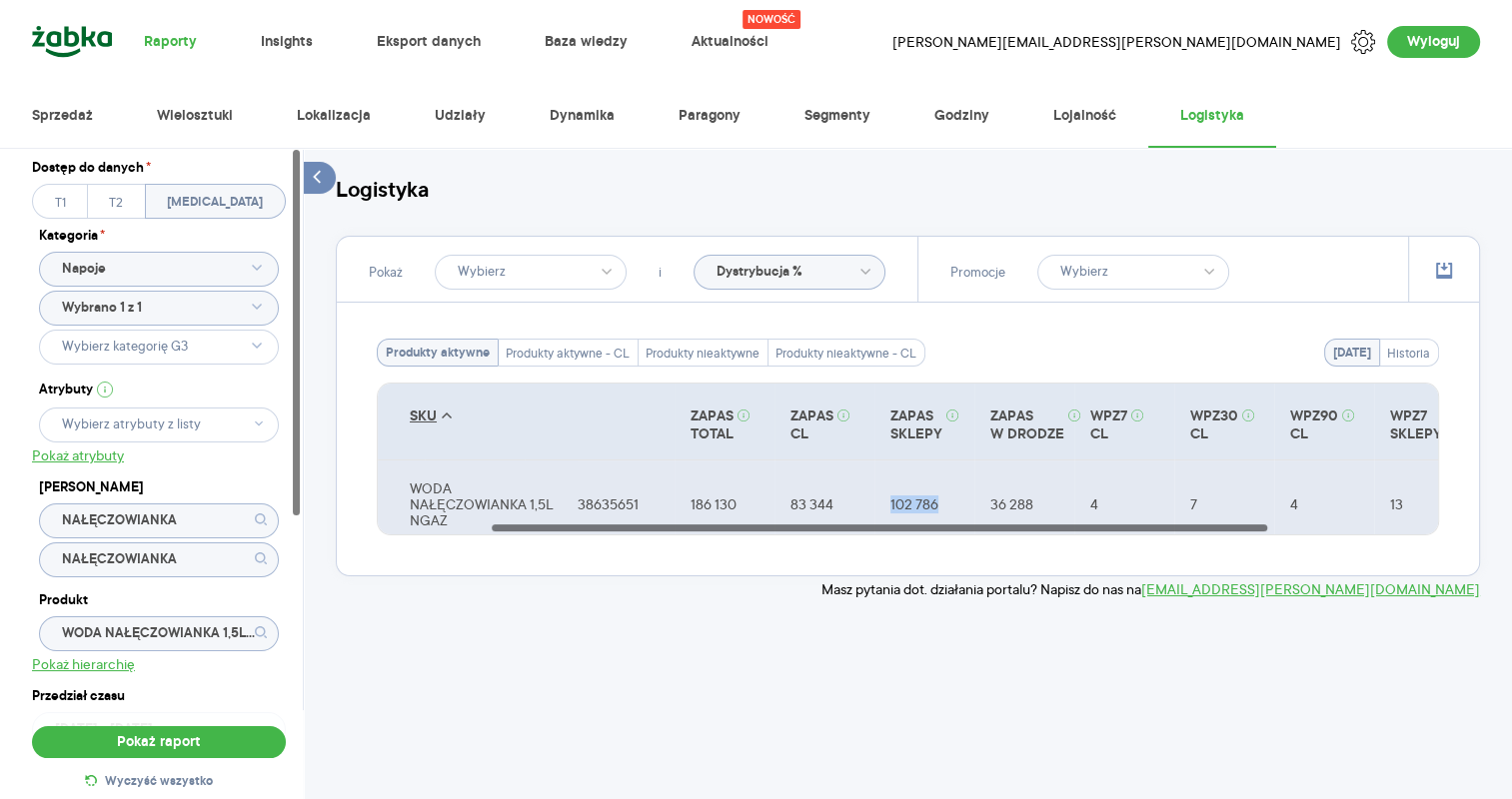 drag, startPoint x: 890, startPoint y: 504, endPoint x: 947, endPoint y: 504, distance: 57 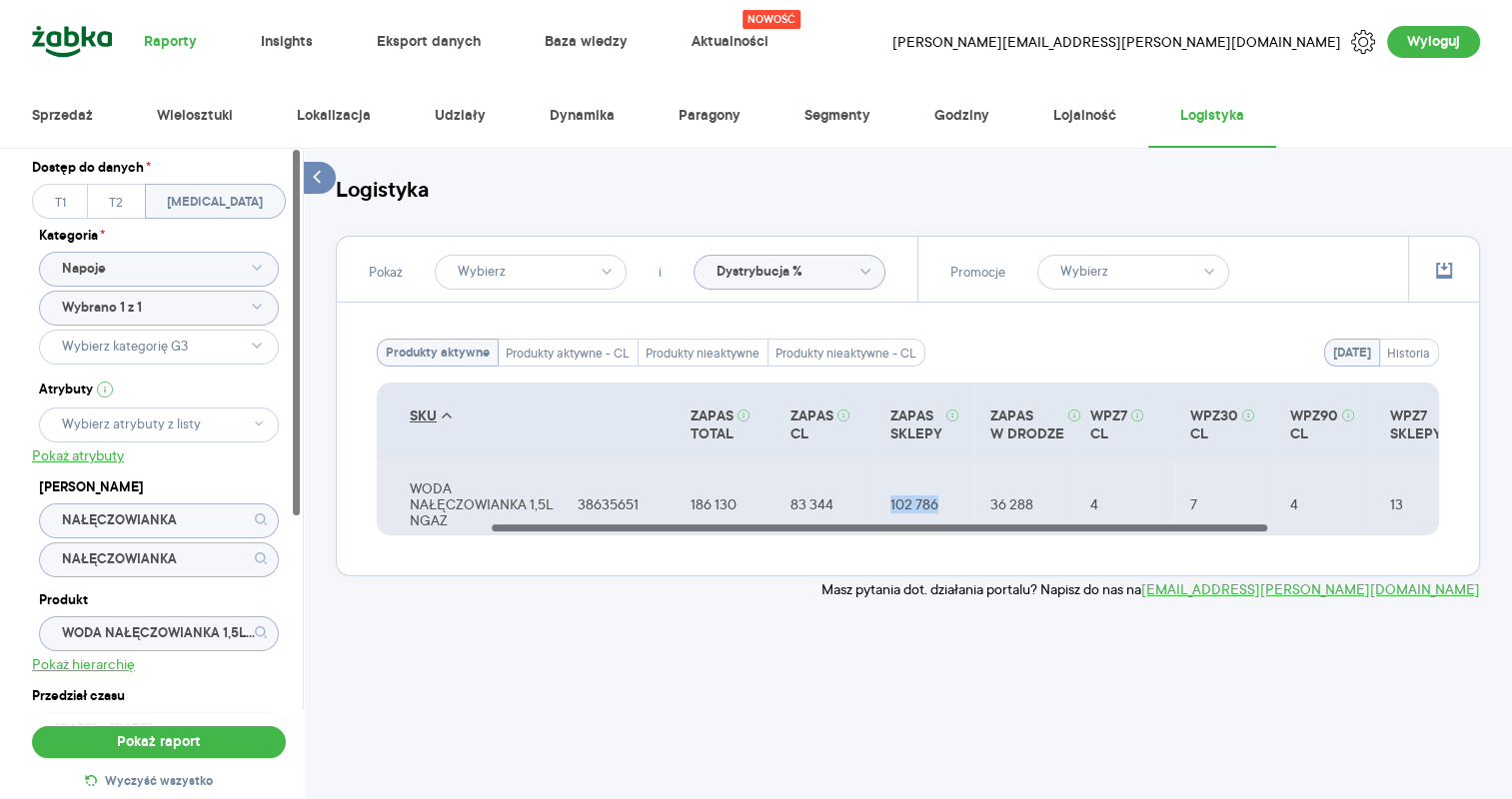 click on "102 786" at bounding box center (924, 504) 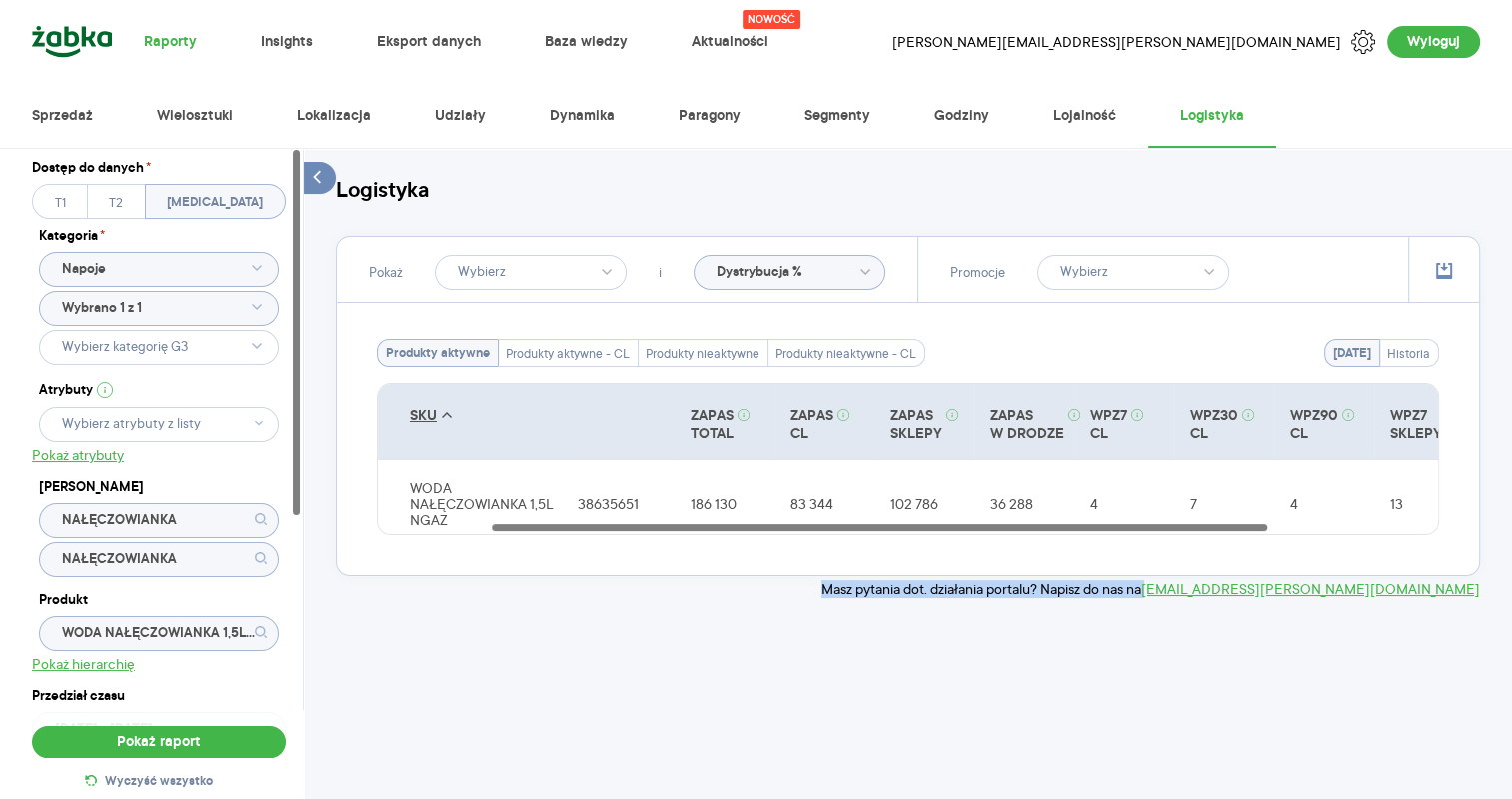 drag, startPoint x: 947, startPoint y: 504, endPoint x: 1038, endPoint y: 611, distance: 140.46352 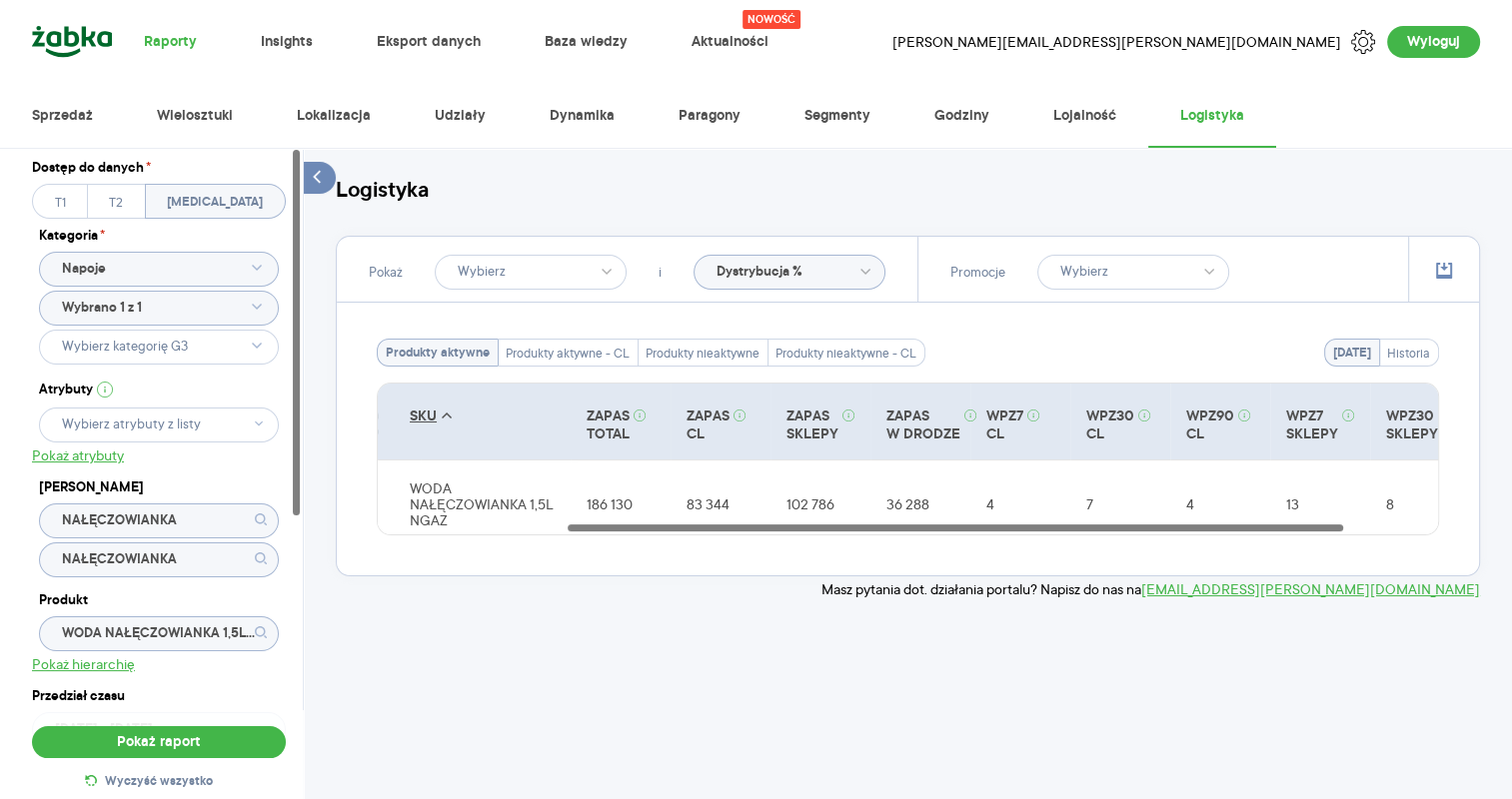 drag, startPoint x: 1183, startPoint y: 540, endPoint x: 1260, endPoint y: 544, distance: 77.10383 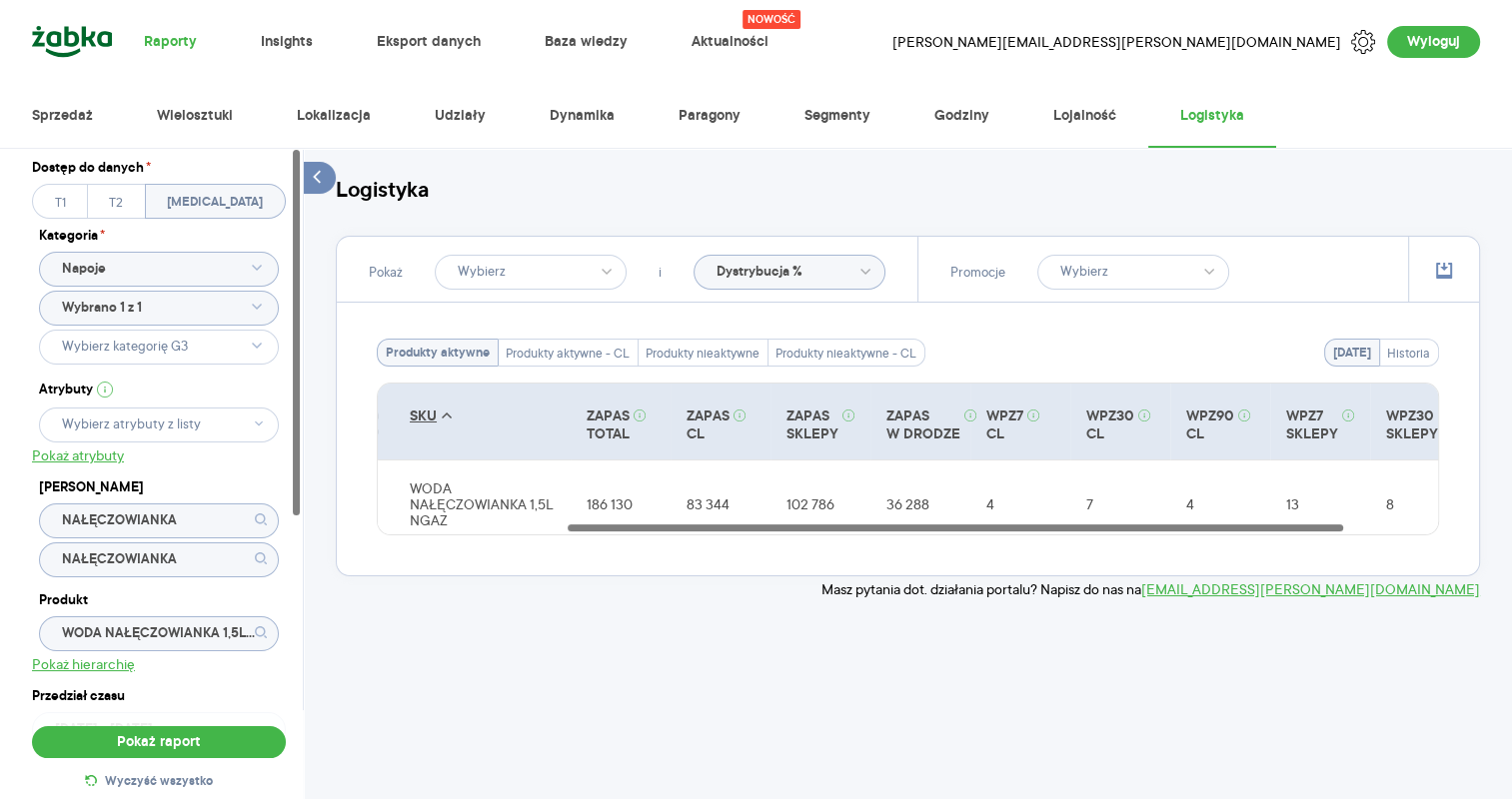 click at bounding box center [955, 527] 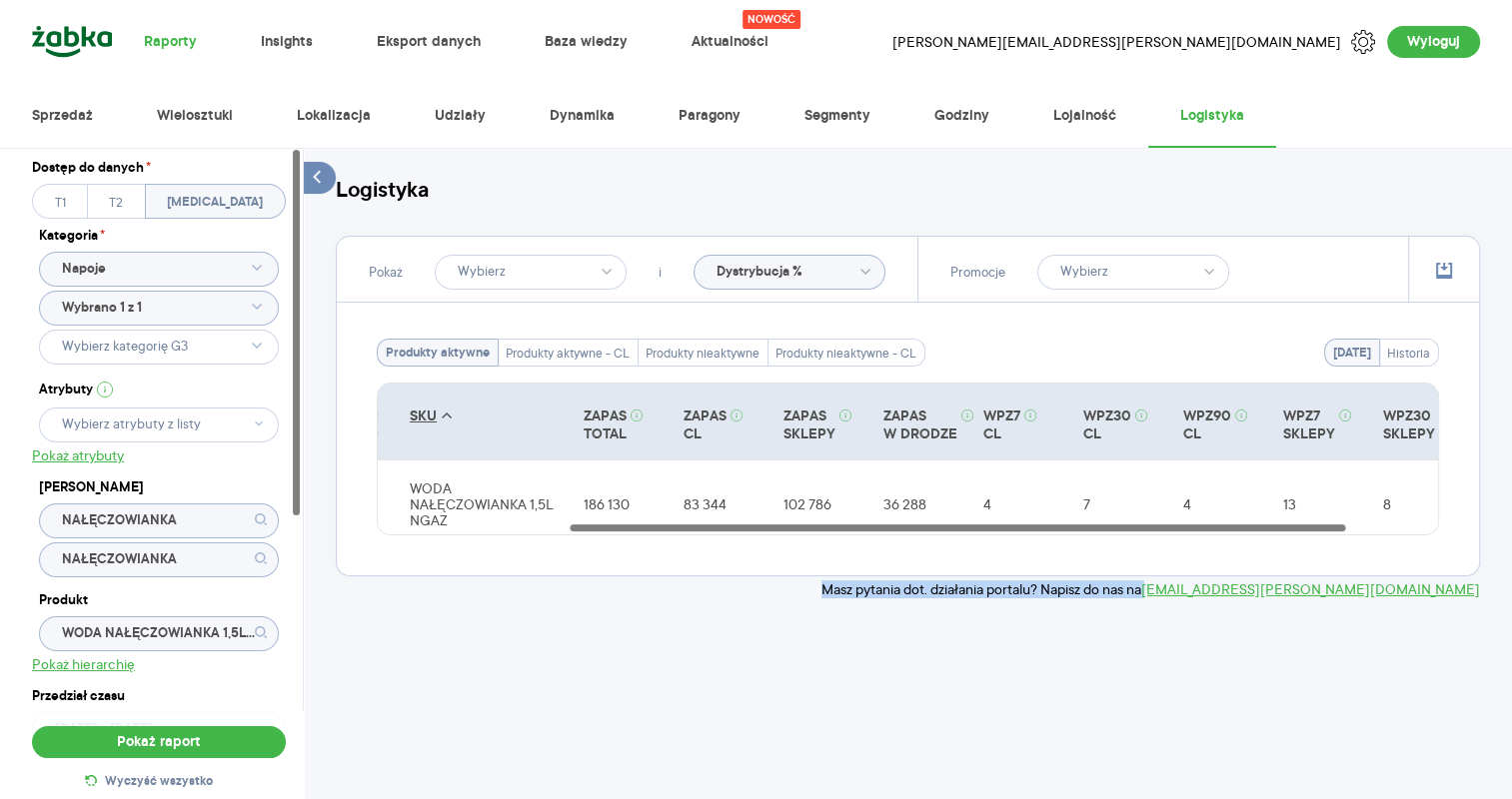 click on "Dostęp do danych * T1 T2 T3 Kategoria * Napoje Wybrano 1 z 1 Atrybuty Pokaż atrybuty Marka NAŁĘCZOWIANKA NAŁĘCZOWIANKA Produkt WODA NAŁĘCZOWIANKA 1,5L NGAZ Pokaż hierarchię Przedział czasu 2025.01.01 - 2025.06.29 Pokaż raport Wyczyść wszystko Logistyka Pokaż i Dystrybucja % Promocje 2025.06.29 Historia Produkty aktywne Produkty aktywne - CL Produkty nieaktywne Produkty nieaktywne - CL SKU LICZBA
SKLEPÓW EAN ZAPAS
TOTAL ZAPAS
CL ZAPAS
SKLEPY ZAPAS
W DRODZE WPZ7
CL WPZ30
CL WPZ90
CL WPZ7
SKLEPY WPZ30
SKLEPY WPZ90
SKLEPY WODA NAŁĘCZOWIANKA 1,5L NGAZ 9 298 7613038635651 186 130 83 344 102 786 36 288 4 7 4 13 8 6 Masz pytania dot. działania portalu? Napisz do nas na  acit@zabka.pl" at bounding box center [907, 505] 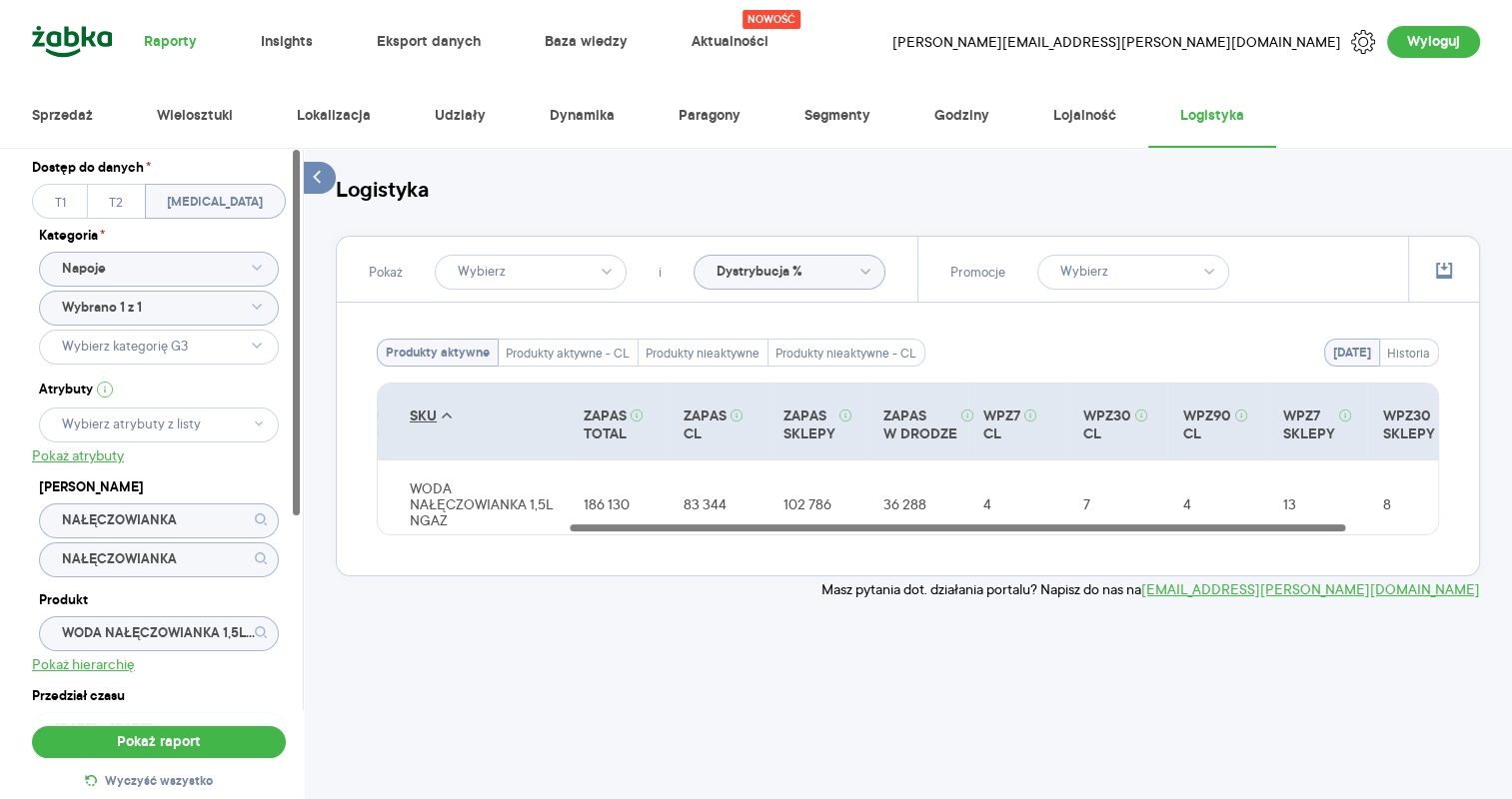 click 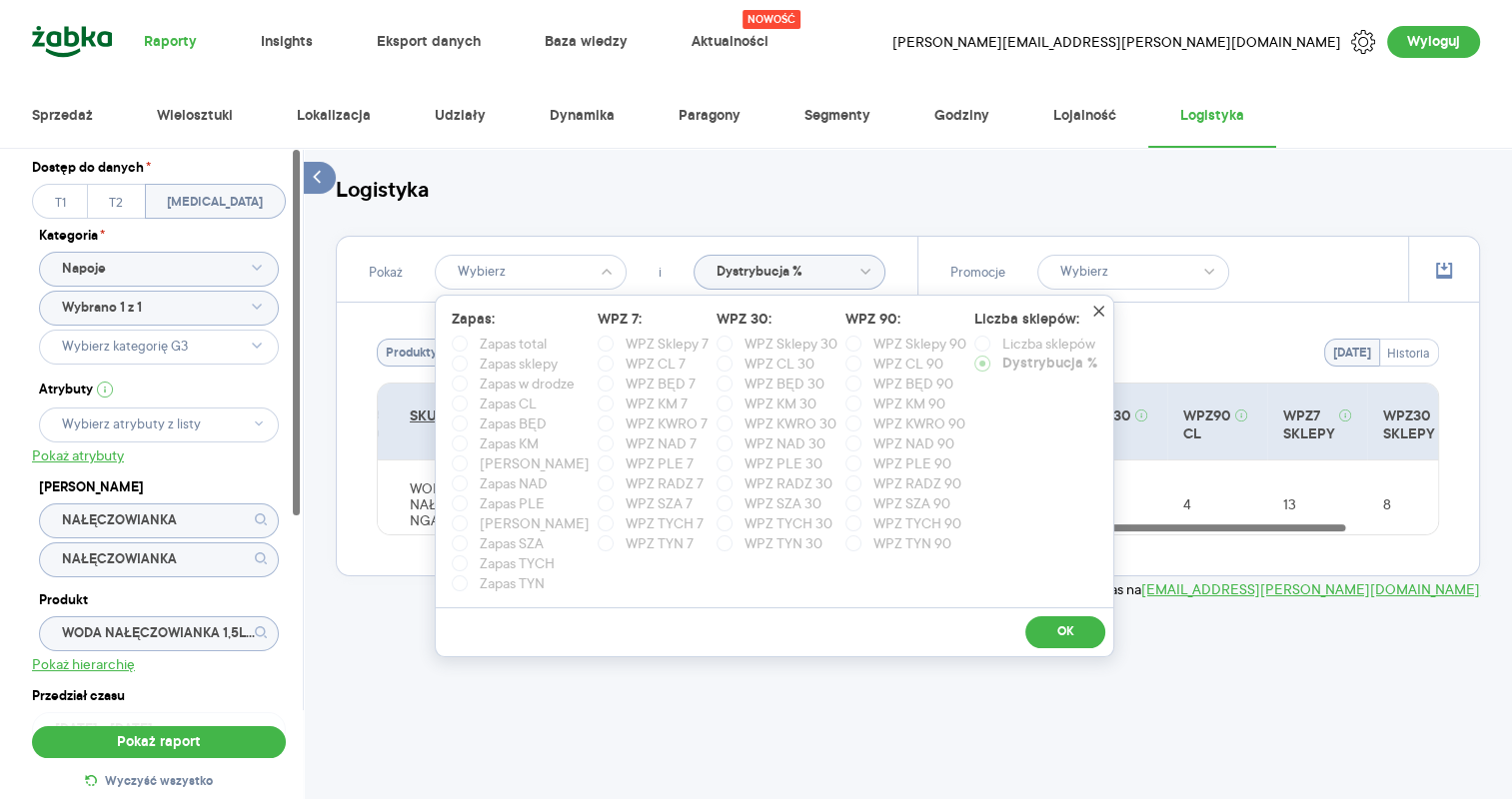 click on "Logistyka Pokaż Zapas: Zapas total Zapas sklepy Zapas w drodze Zapas CL Zapas BĘD Zapas KM Zapas KWRO Zapas NAD Zapas PLE Zapas RADZ Zapas SZA Zapas TYCH Zapas TYN WPZ 7: WPZ Sklepy 7 WPZ CL 7 WPZ BĘD 7 WPZ KM 7 WPZ KWRO 7 WPZ NAD 7 WPZ PLE 7 WPZ RADZ 7 WPZ SZA 7 WPZ TYCH 7 WPZ TYN 7 WPZ 30: WPZ Sklepy 30 WPZ CL 30 WPZ BĘD 30 WPZ KM 30 WPZ KWRO 30 WPZ NAD 30 WPZ PLE 30 WPZ RADZ 30 WPZ SZA 30 WPZ TYCH 30 WPZ TYN 30 WPZ 90: WPZ Sklepy 90 WPZ CL 90 WPZ BĘD 90 WPZ KM 90 WPZ KWRO 90 WPZ NAD 90 WPZ PLE 90 WPZ RADZ 90 WPZ SZA 90 WPZ TYCH 90 WPZ TYN 90 Liczba sklepów: Liczba sklepów Dystrybucja % OK i Dystrybucja % Promocje 2025.06.29 Historia Produkty aktywne Produkty aktywne - CL Produkty nieaktywne Produkty nieaktywne - CL SKU LICZBA
SKLEPÓW EAN ZAPAS
TOTAL ZAPAS
CL ZAPAS
SKLEPY ZAPAS
W DRODZE WPZ7
CL WPZ30
CL WPZ90
CL WPZ7
SKLEPY WPZ30
SKLEPY WPZ90
SKLEPY WODA NAŁĘCZOWIANKA 1,5L NGAZ 9 298 7613038635651 186 130 83 344 102 786 36 288 4 7 4 13 8 6" at bounding box center (907, 378) 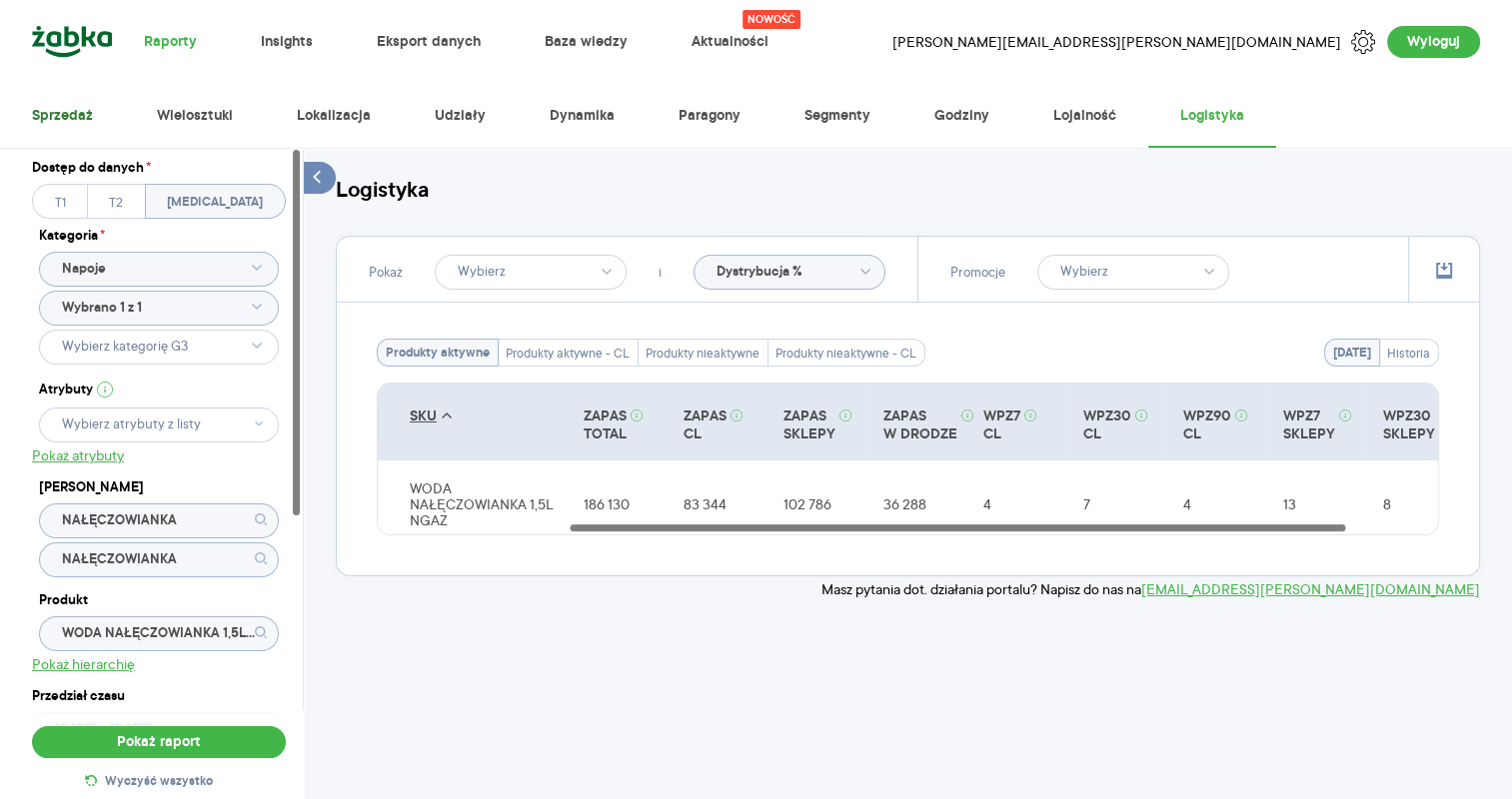 click on "Sprzedaż" at bounding box center (62, 116) 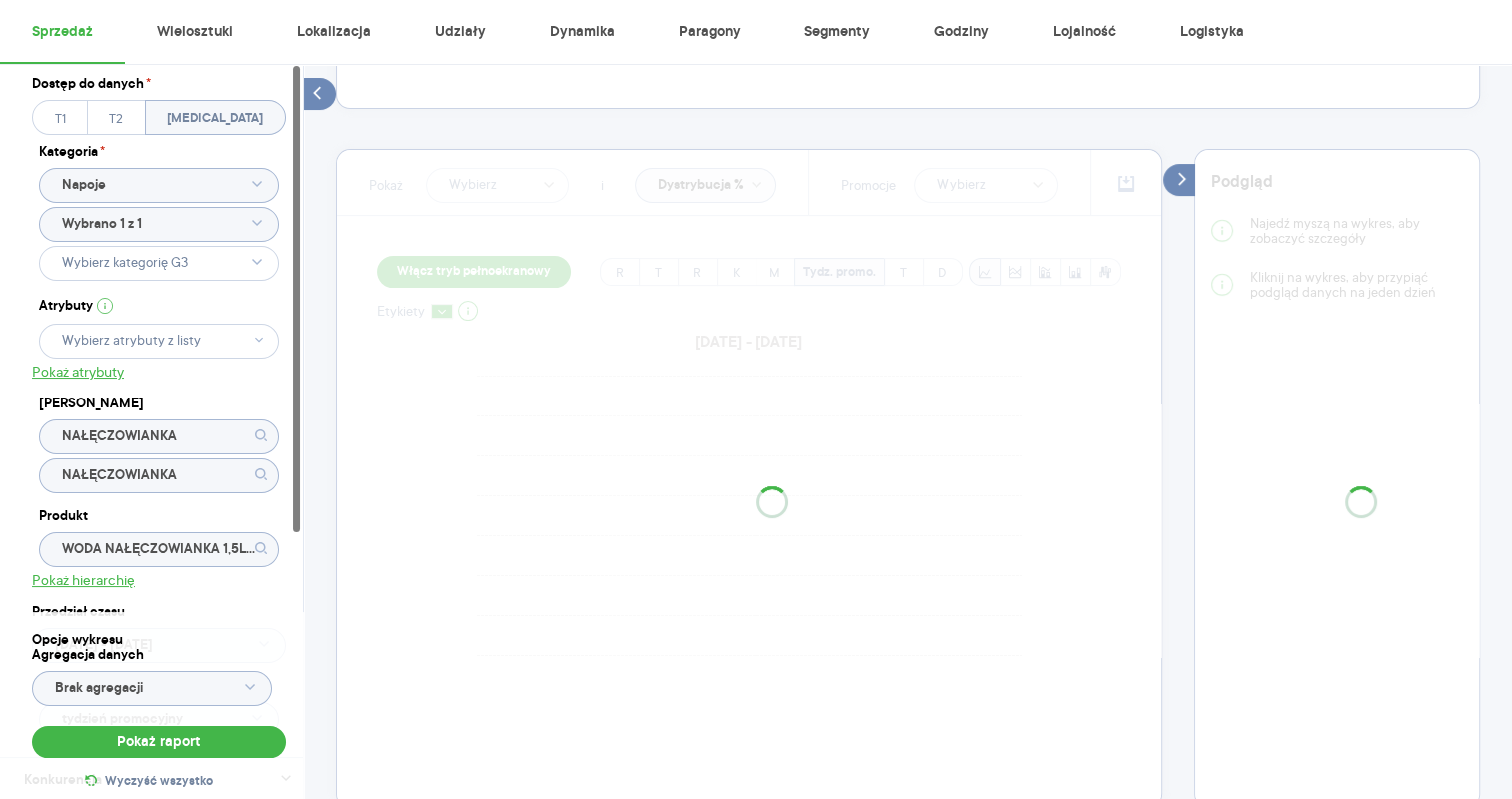 scroll, scrollTop: 463, scrollLeft: 0, axis: vertical 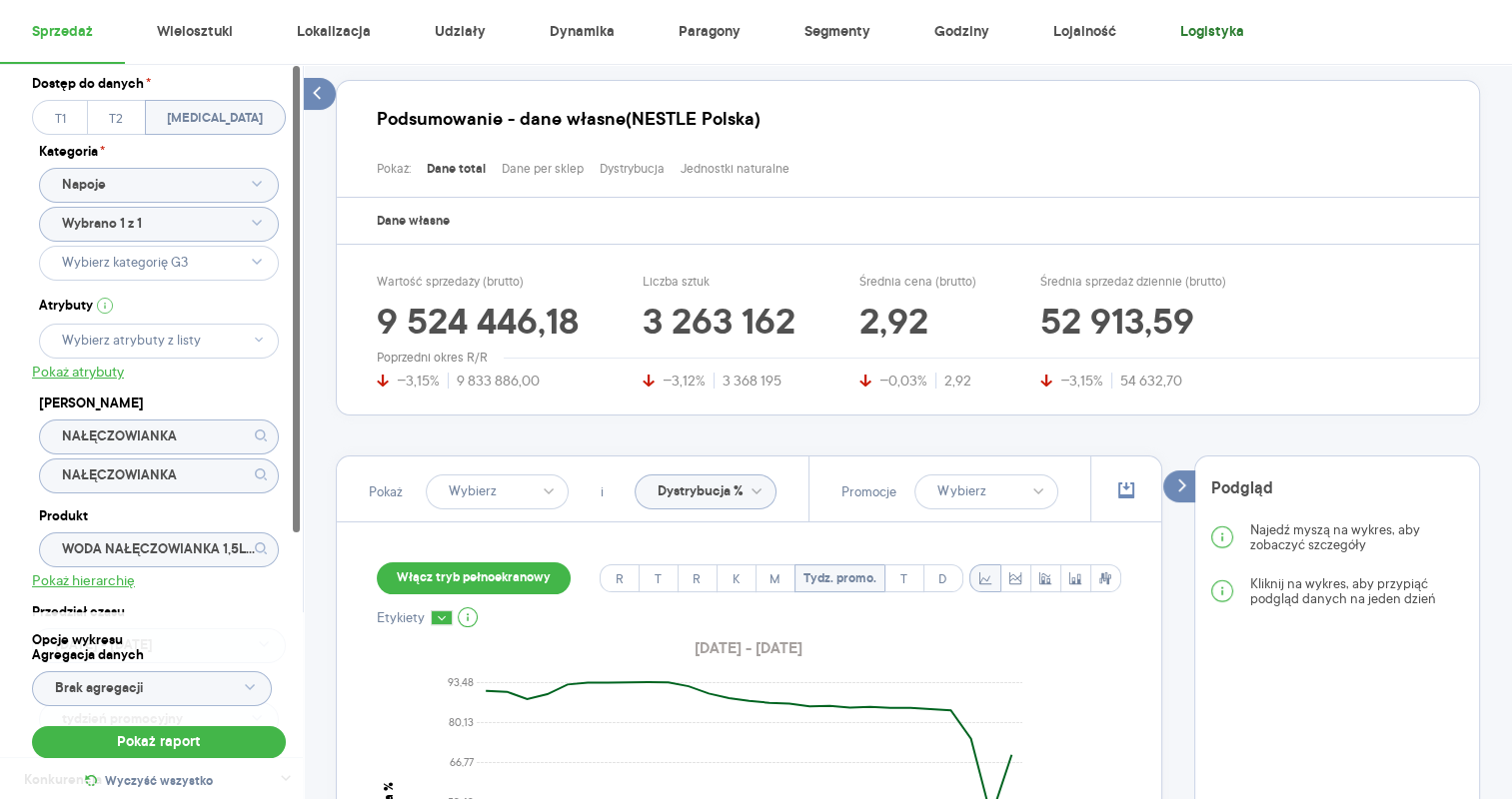 click on "Logistyka" at bounding box center (1212, 32) 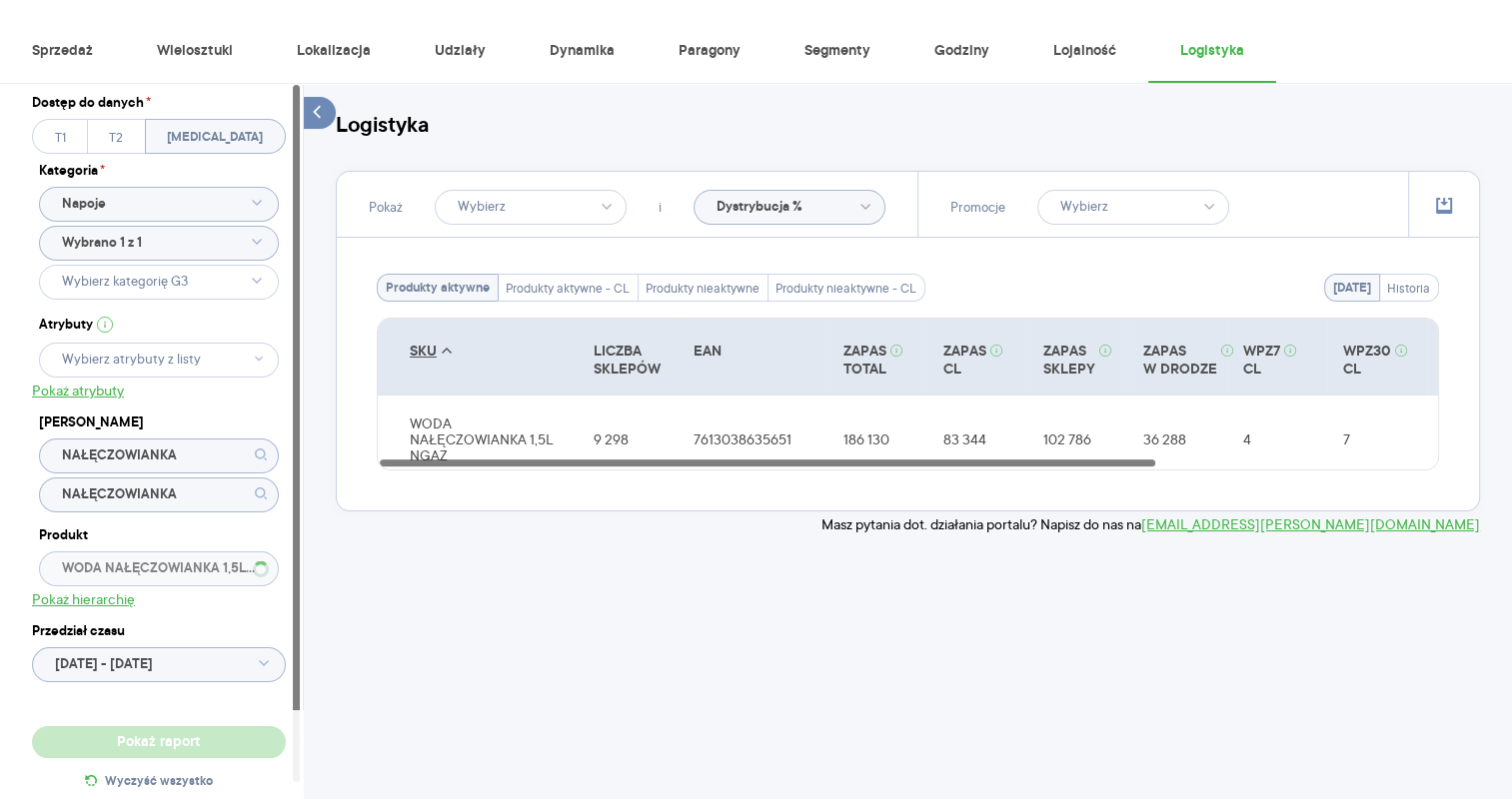 scroll, scrollTop: 64, scrollLeft: 0, axis: vertical 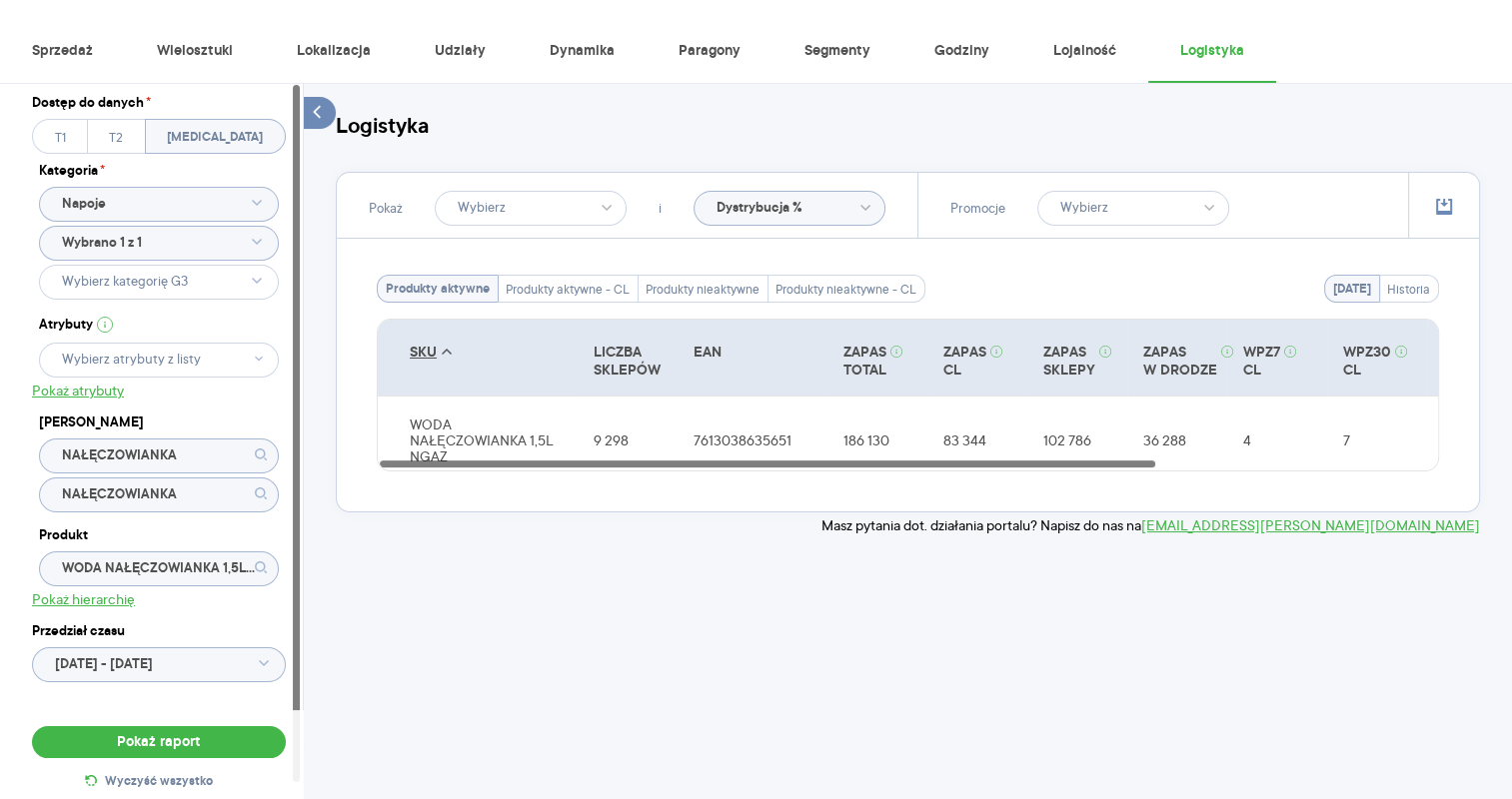 click 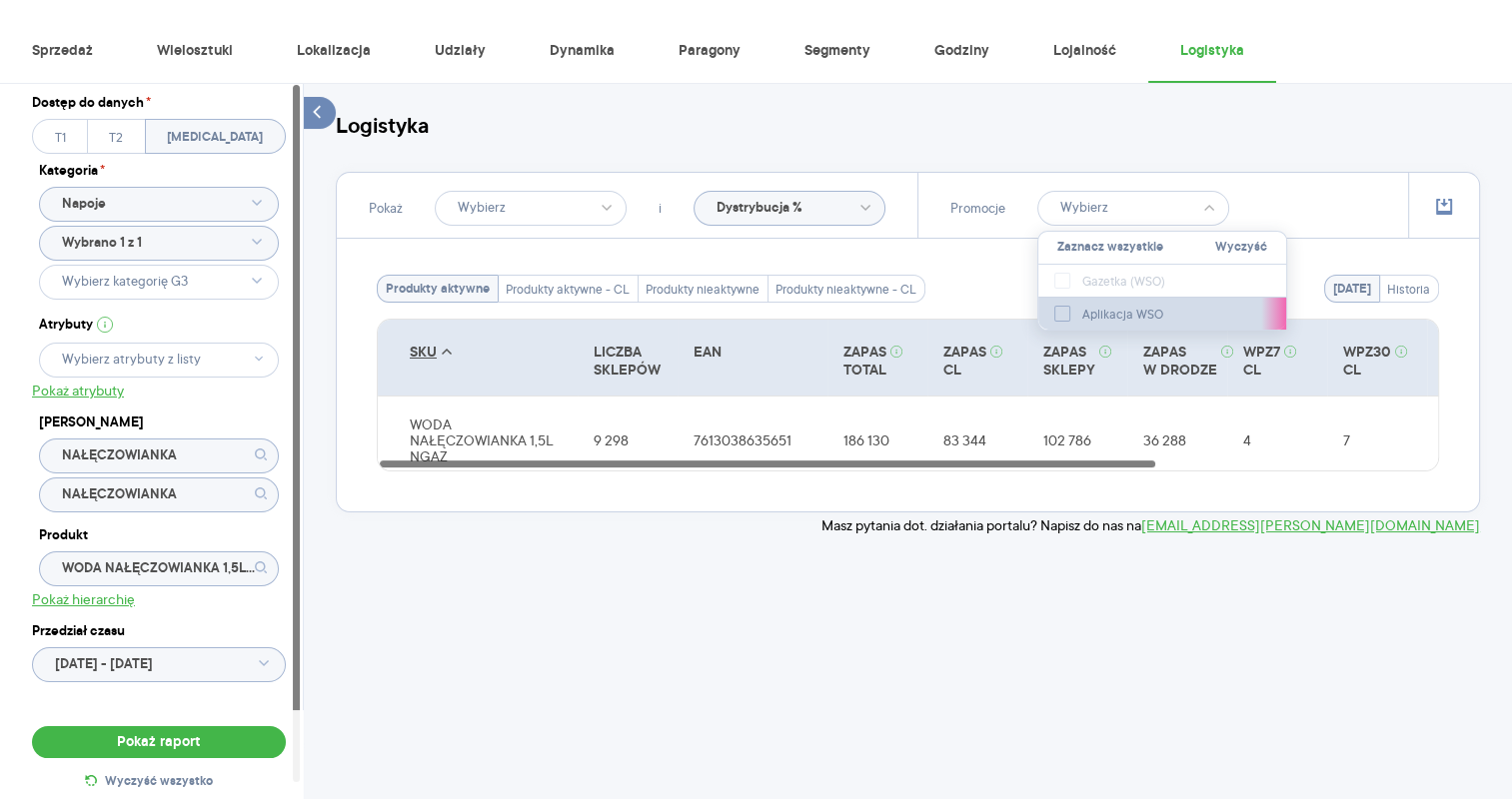 click on "Aplikacja WSO" at bounding box center (1123, 315) 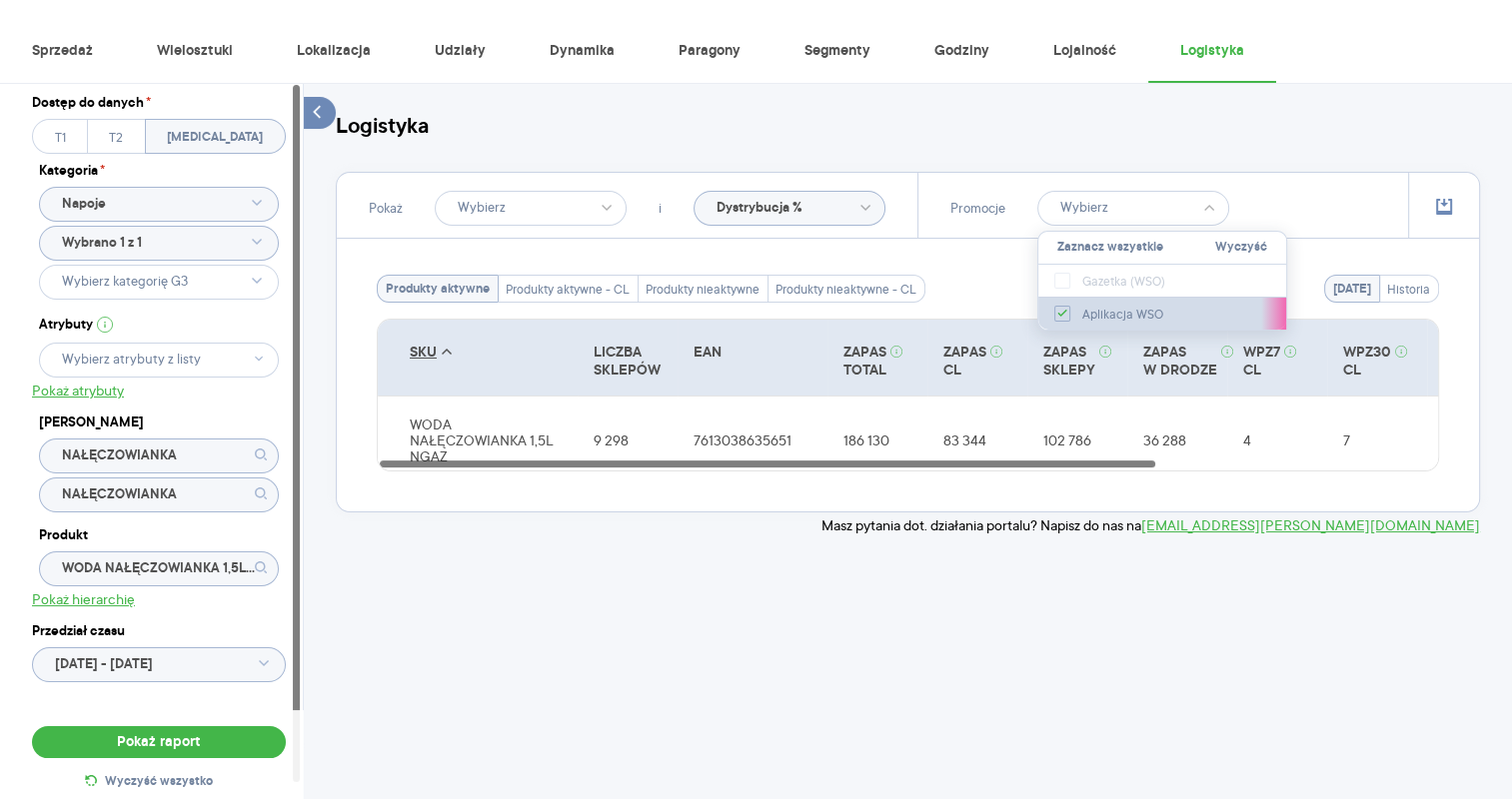 checkbox on "true" 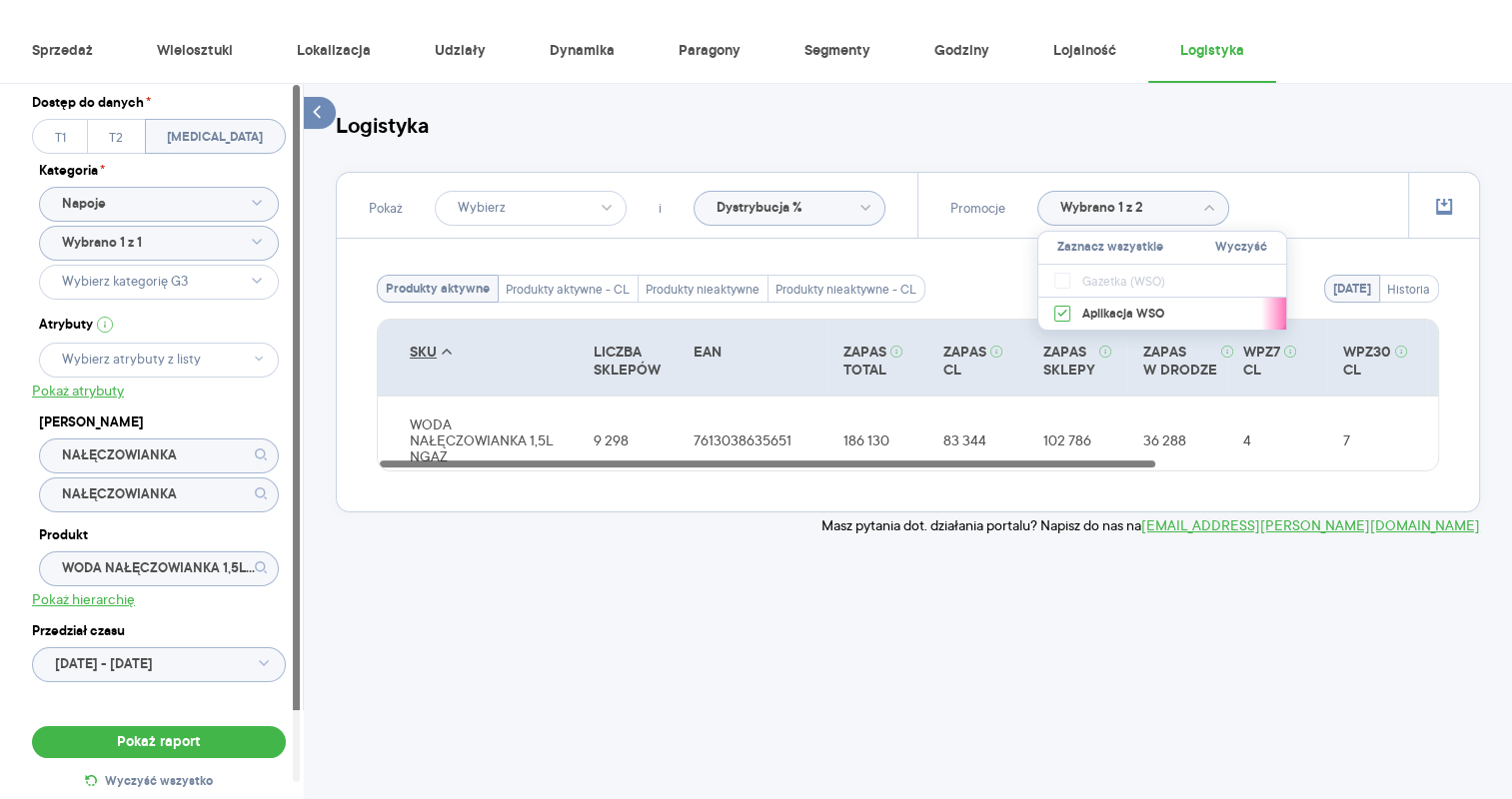 click on "Dostęp do danych * T1 T2 T3 Kategoria * Napoje Wybrano 1 z 1 Atrybuty Pokaż atrybuty Marka NAŁĘCZOWIANKA NAŁĘCZOWIANKA Produkt WODA NAŁĘCZOWIANKA 1,5L NGAZ Pokaż hierarchię Przedział czasu 2025.01.01 - 2025.06.29 Pokaż raport Wyczyść wszystko Logistyka Pokaż i Dystrybucja % Promocje Wybrano 1 z 2 Zaznacz wszystkie Wyczyść Gazetka (WSO) Aplikacja WSO 2025.06.29 Historia Produkty aktywne Produkty aktywne - CL Produkty nieaktywne Produkty nieaktywne - CL SKU LICZBA
SKLEPÓW EAN ZAPAS
TOTAL ZAPAS
CL ZAPAS
SKLEPY ZAPAS
W DRODZE WPZ7
CL WPZ30
CL WPZ90
CL WPZ7
SKLEPY WPZ30
SKLEPY WPZ90
SKLEPY WODA NAŁĘCZOWIANKA 1,5L NGAZ 9 298 7613038635651 186 130 83 344 102 786 36 288 4 7 4 13 8 6 Masz pytania dot. działania portalu? Napisz do nas na  acit@zabka.pl" at bounding box center (907, 441) 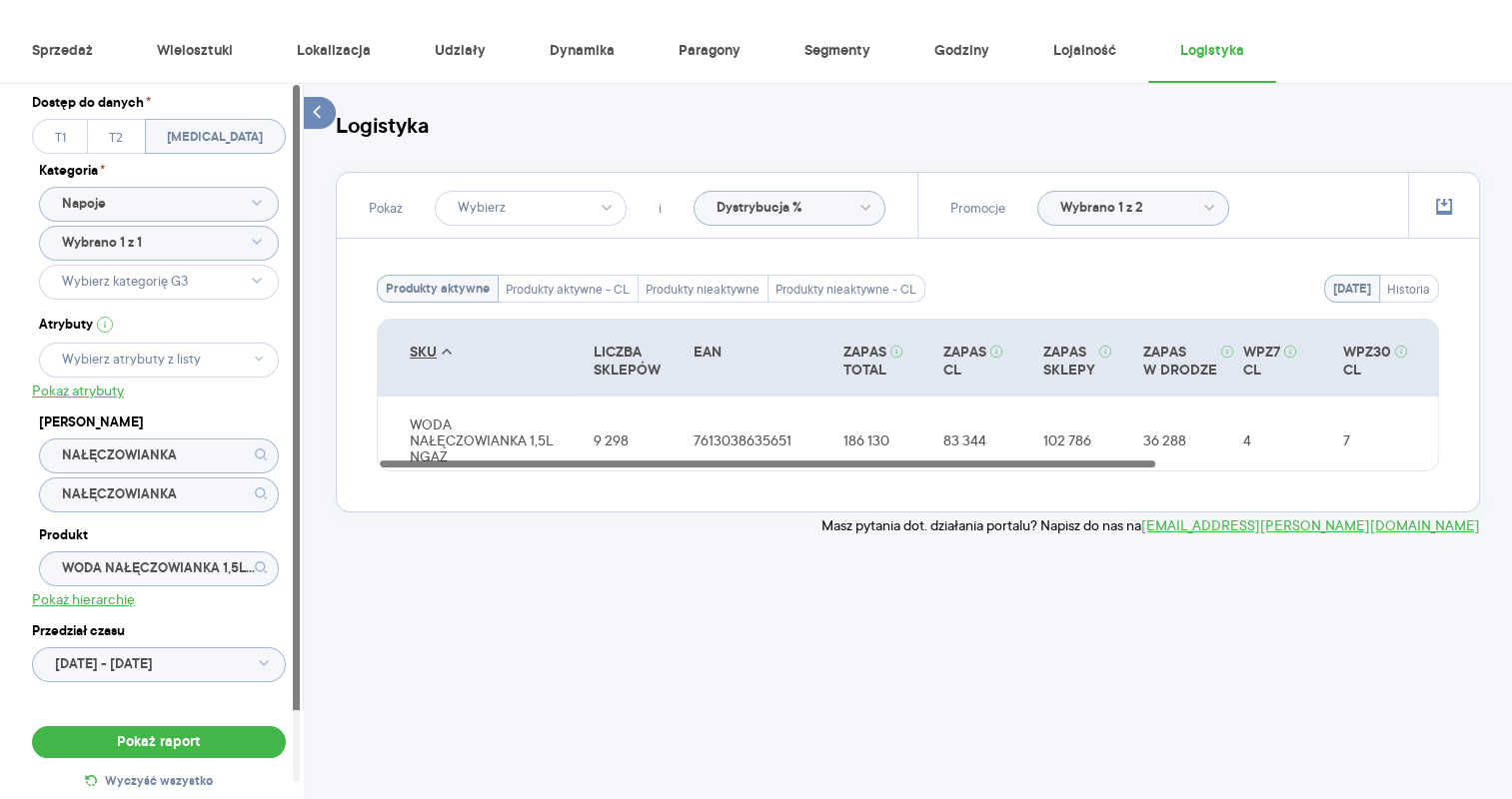 click on "Promocje Wybrano 1 z 2" at bounding box center [1089, 205] 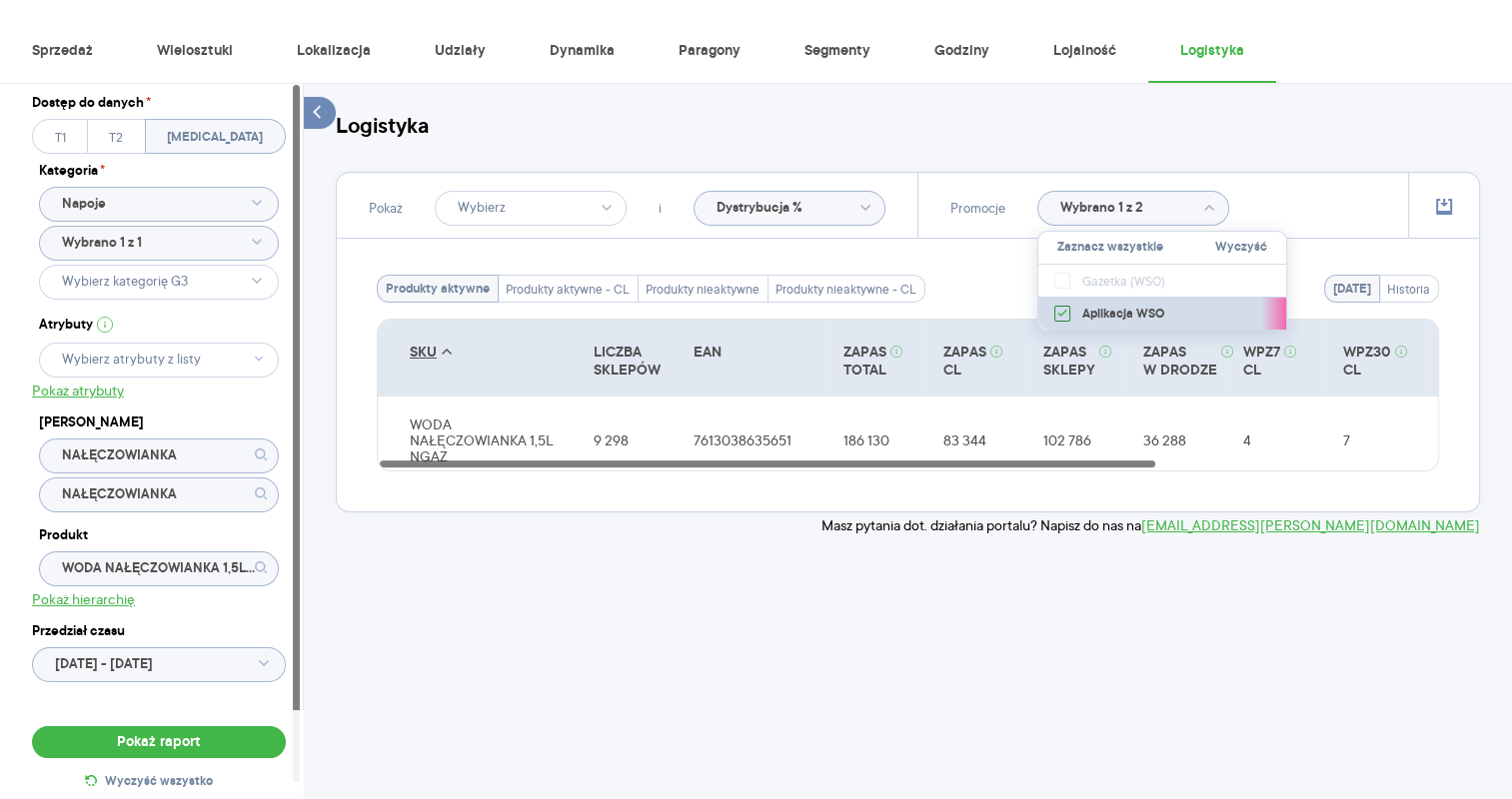 click 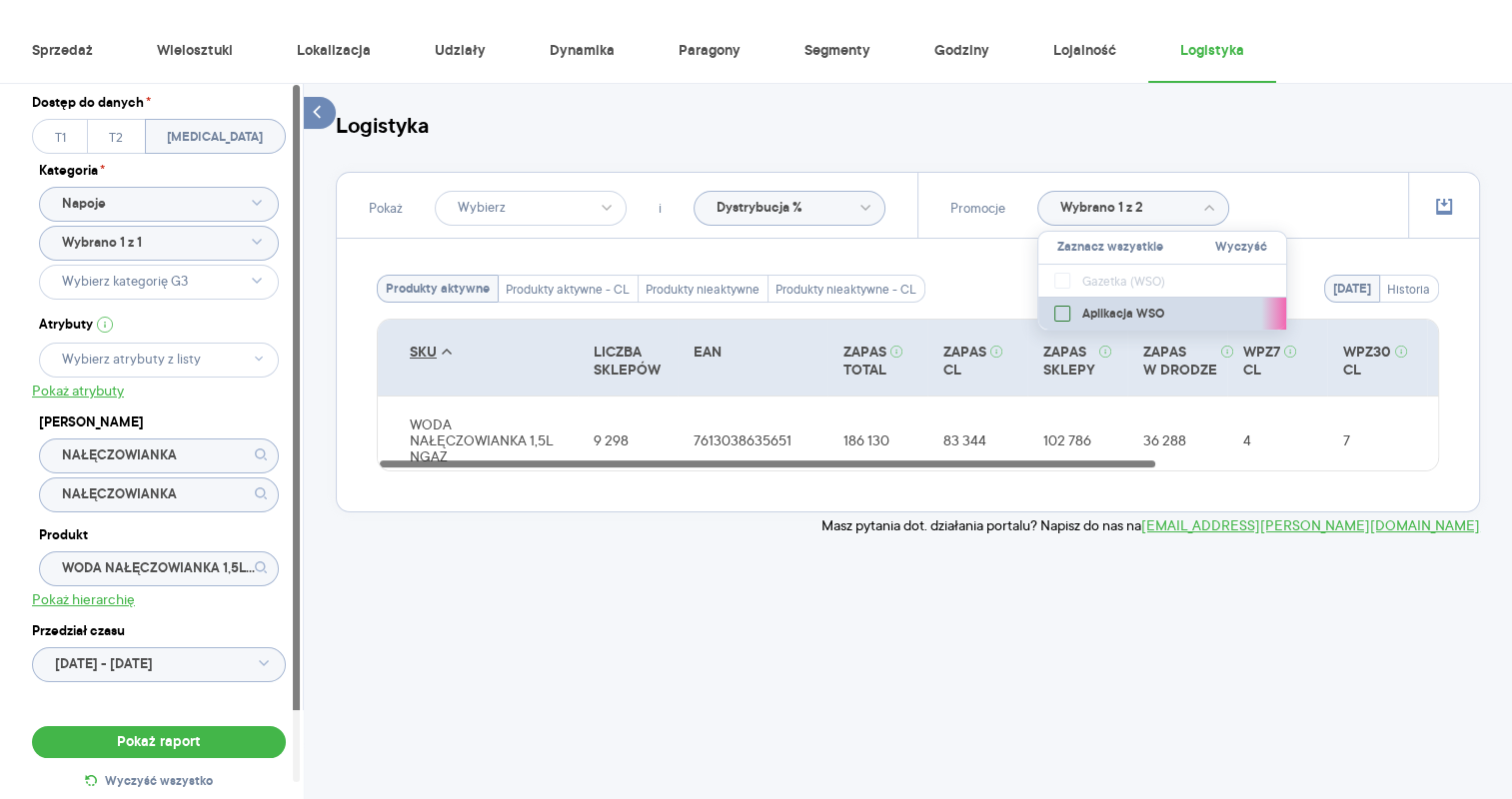 checkbox on "false" 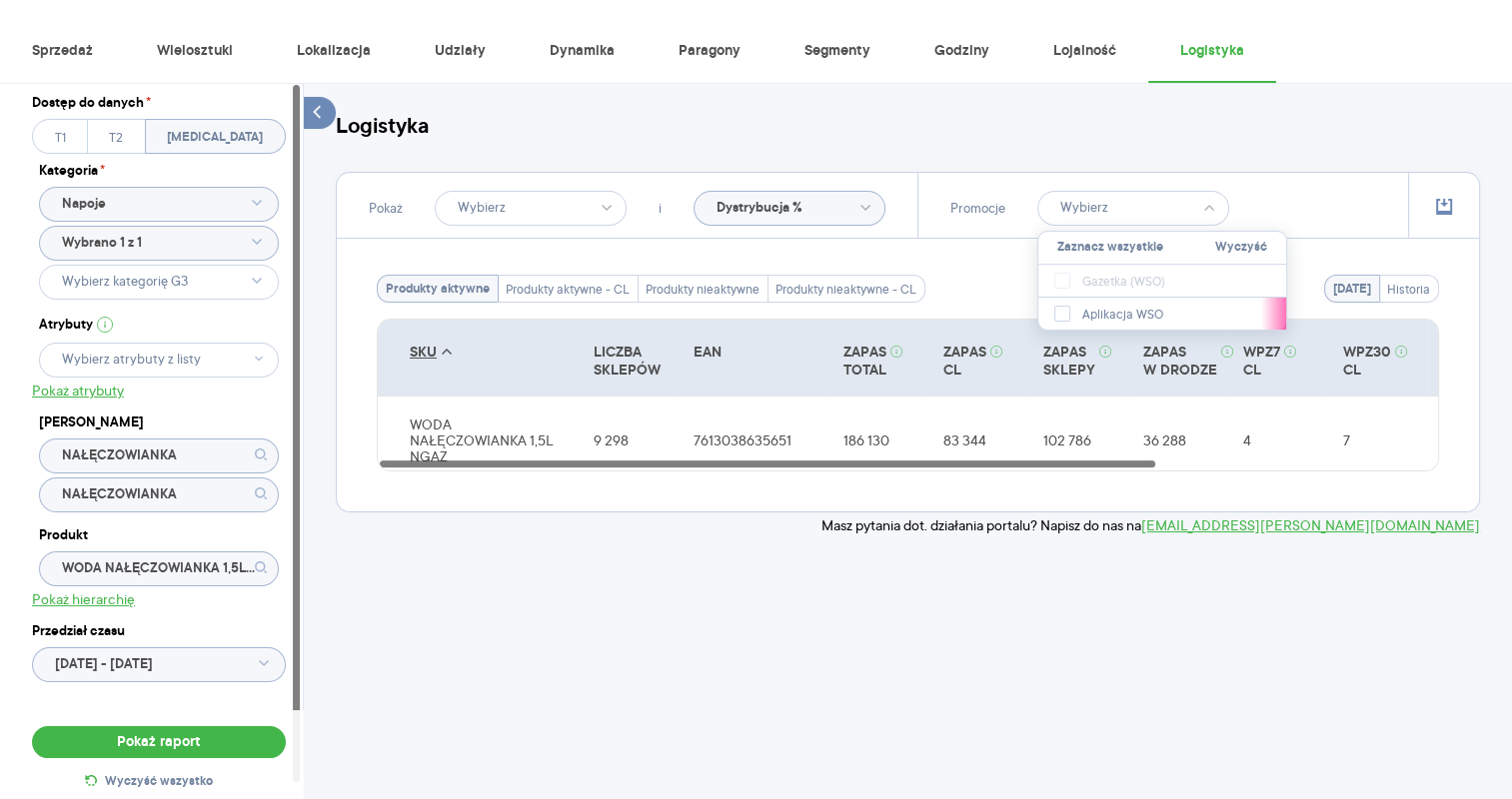 click on "Logistyka" at bounding box center [907, 128] 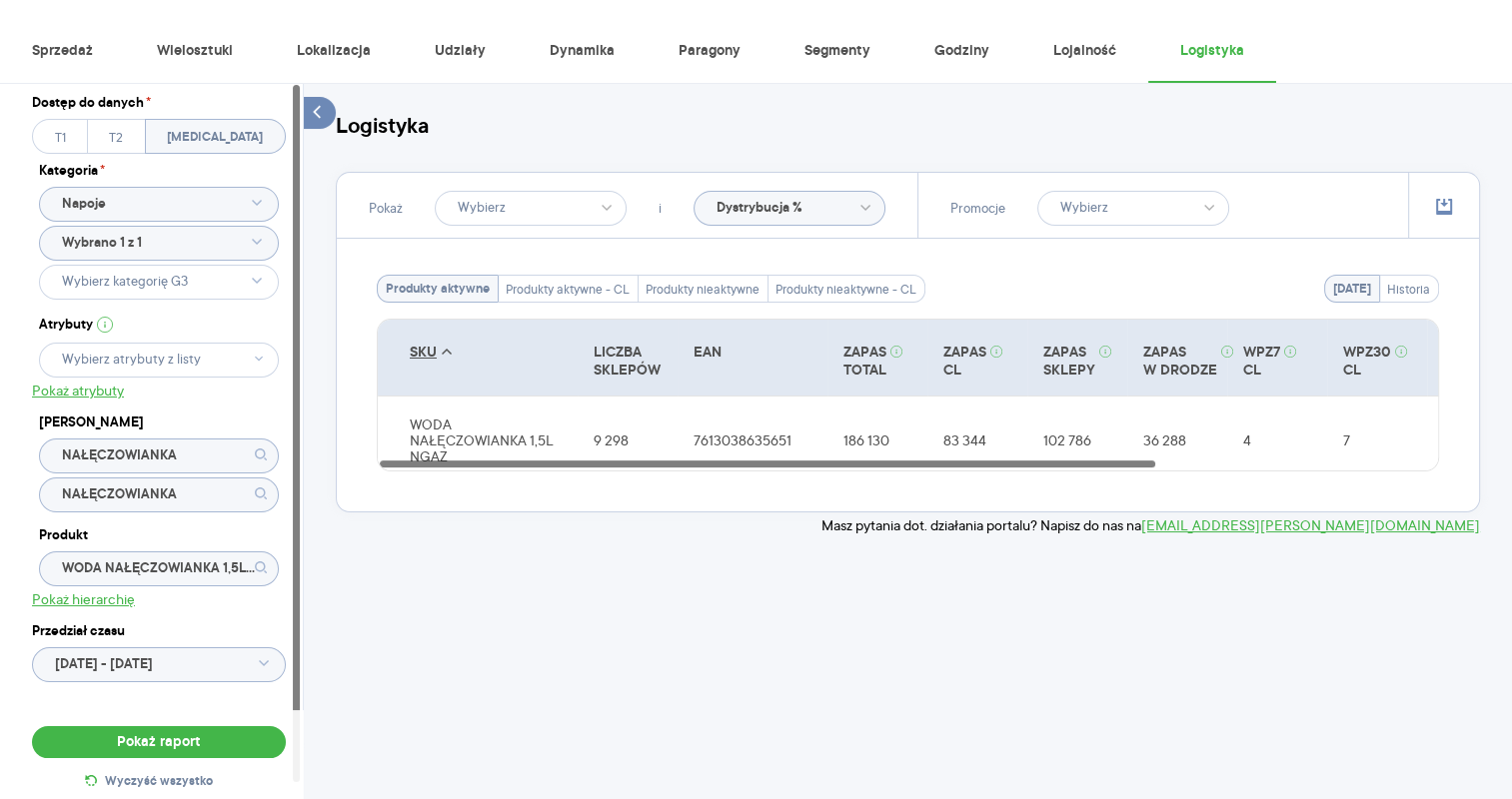 click 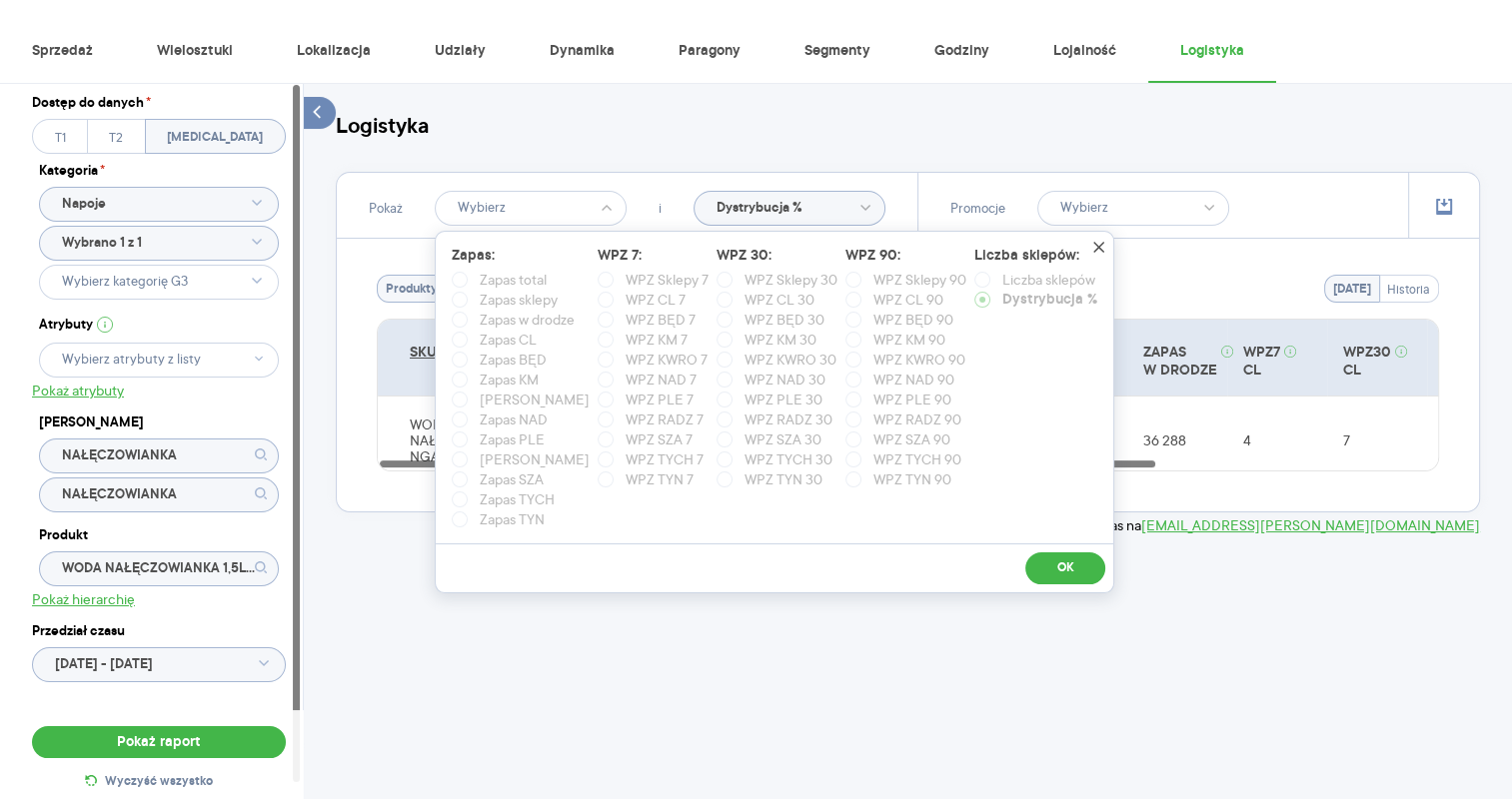click 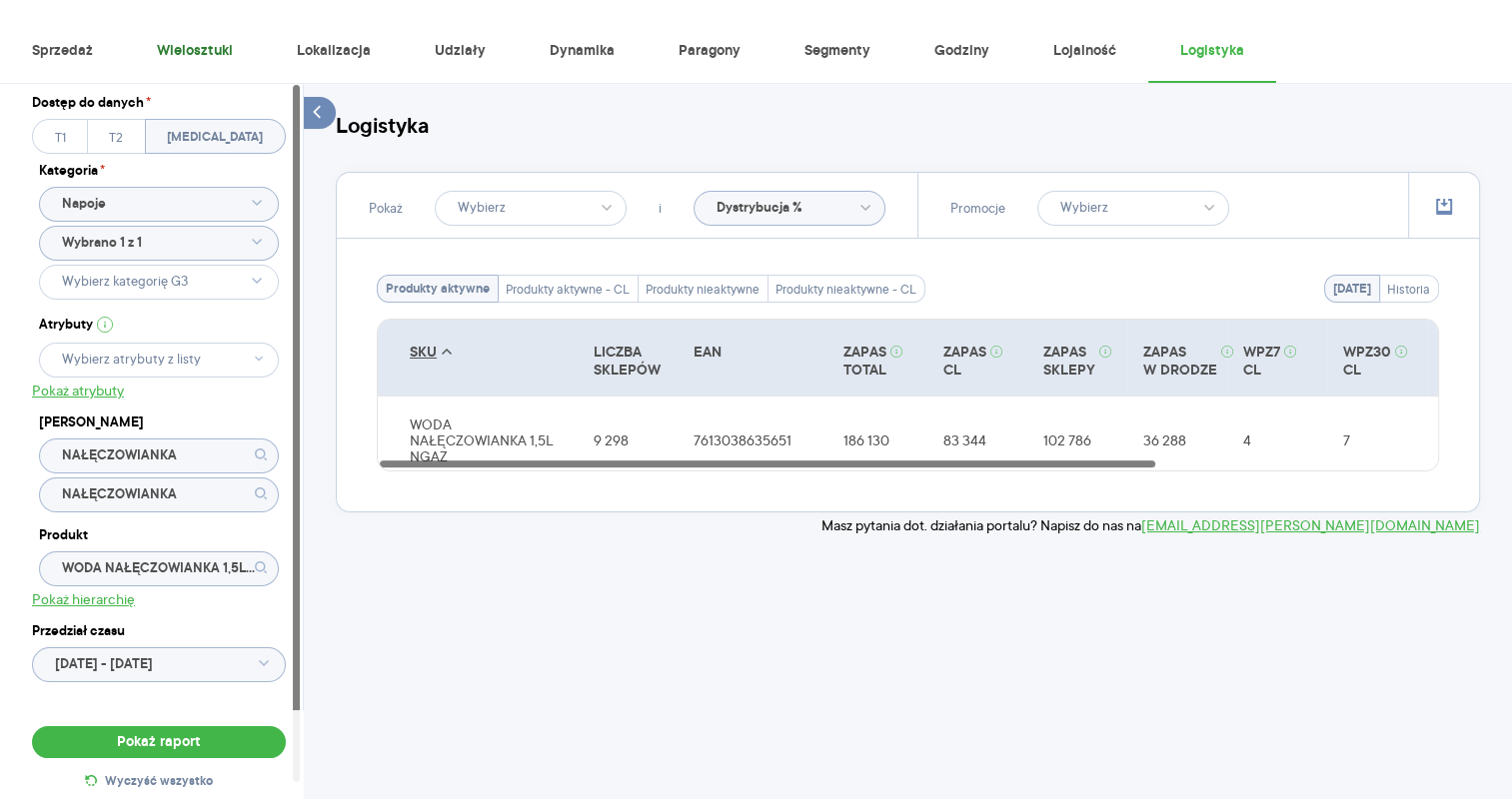 click on "Wielosztuki" at bounding box center (195, 51) 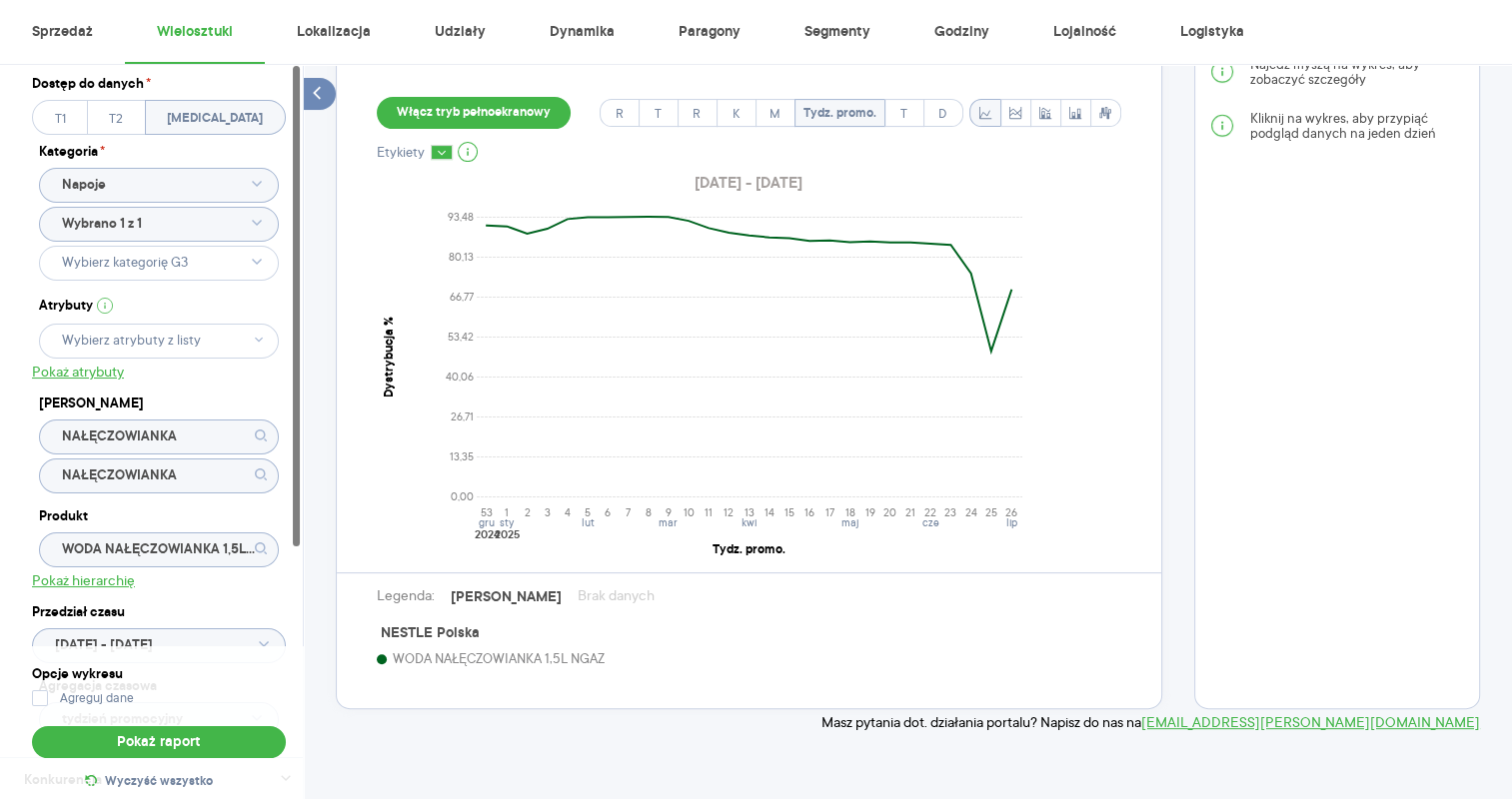 scroll, scrollTop: 623, scrollLeft: 0, axis: vertical 